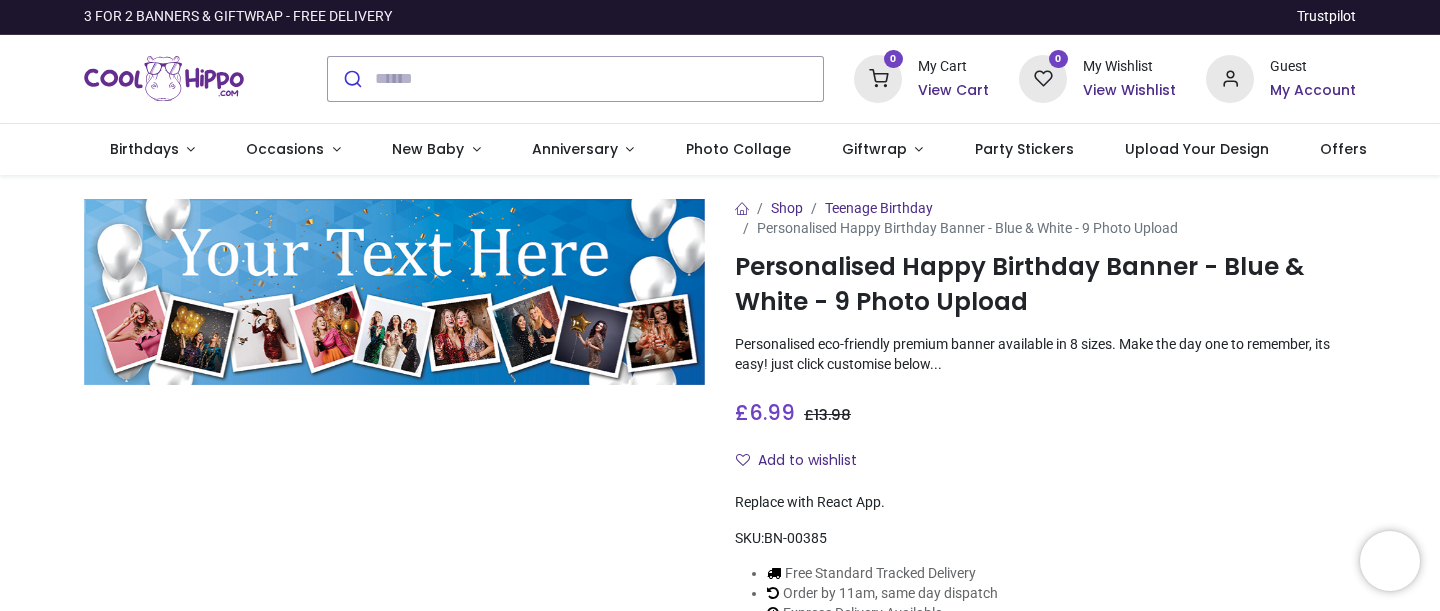 scroll, scrollTop: 0, scrollLeft: 0, axis: both 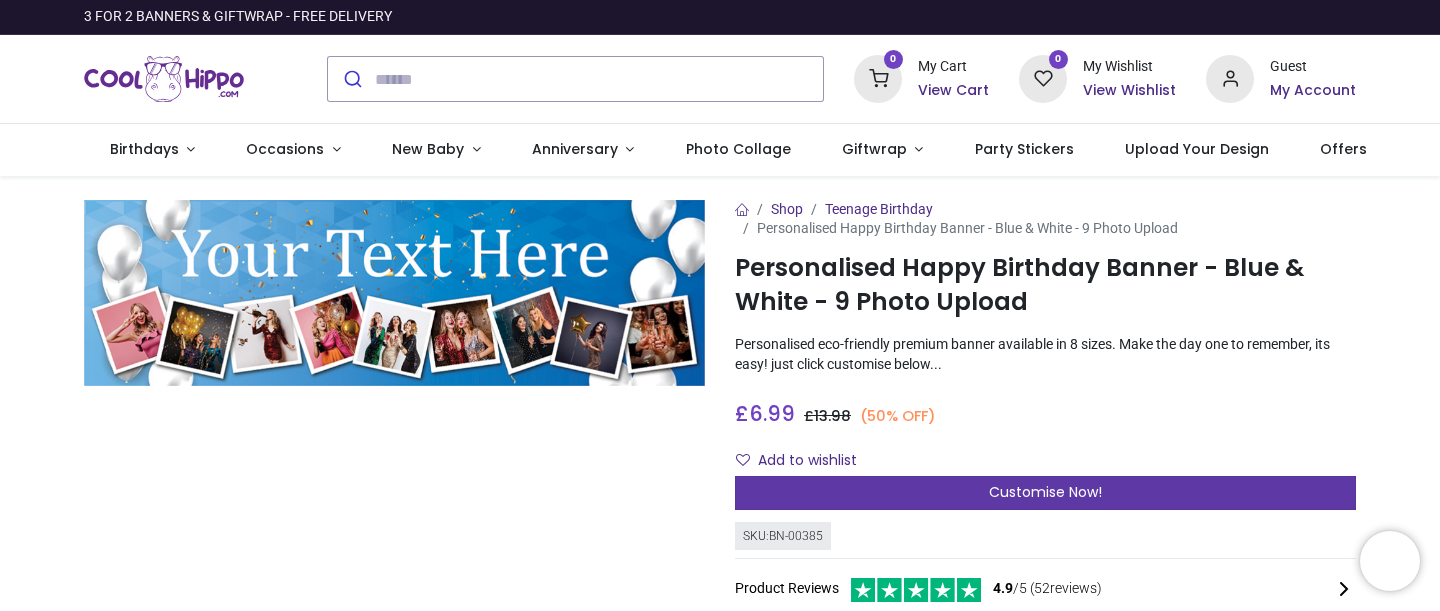 click on "Customise Now!" at bounding box center [1045, 493] 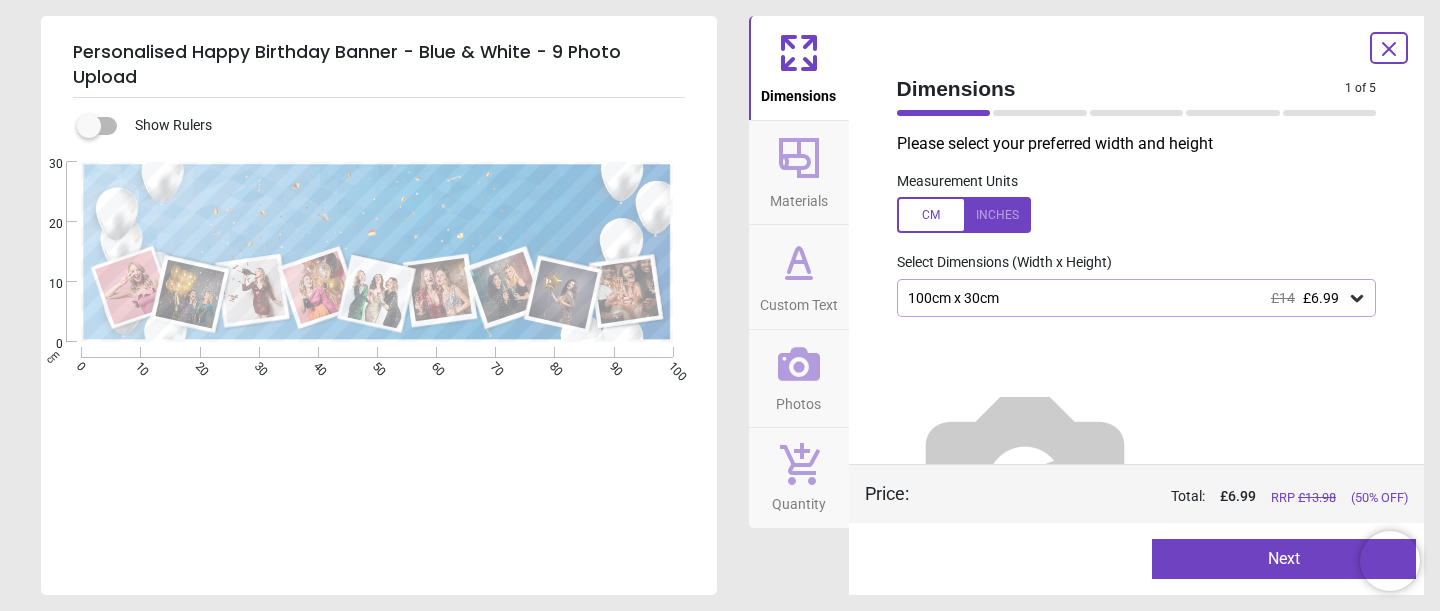 click on "100cm  x  30cm       £14 £6.99" at bounding box center [1127, 298] 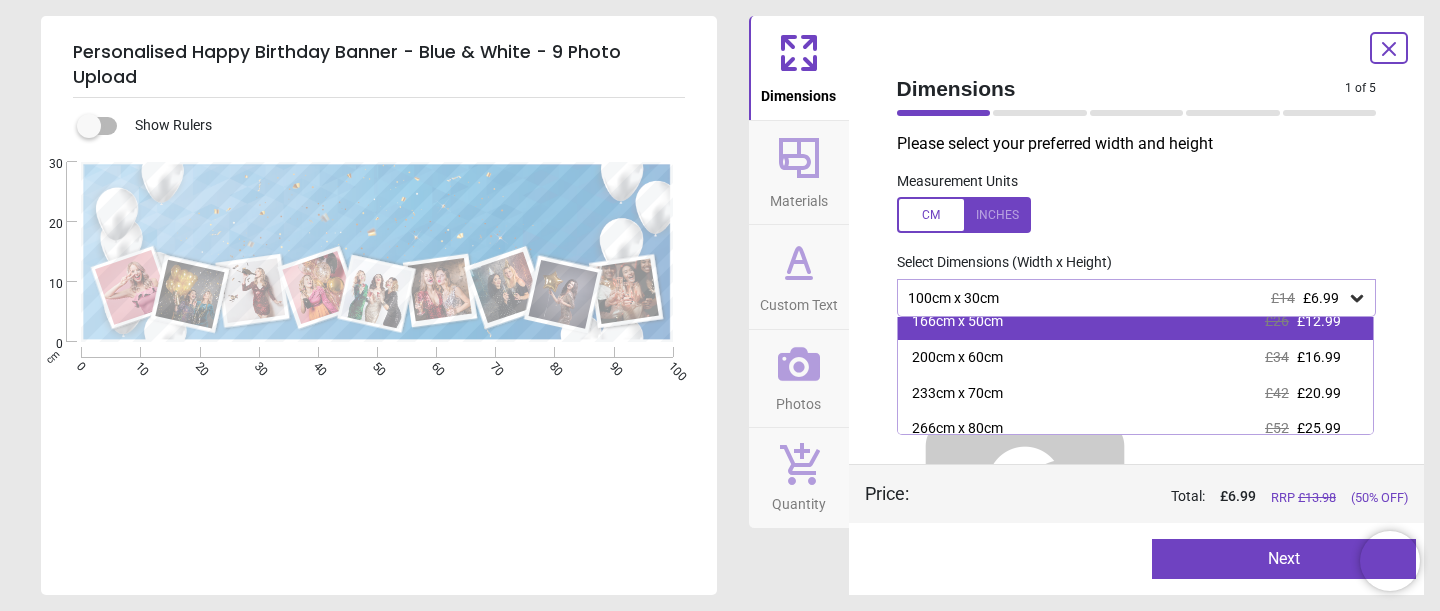 scroll, scrollTop: 89, scrollLeft: 0, axis: vertical 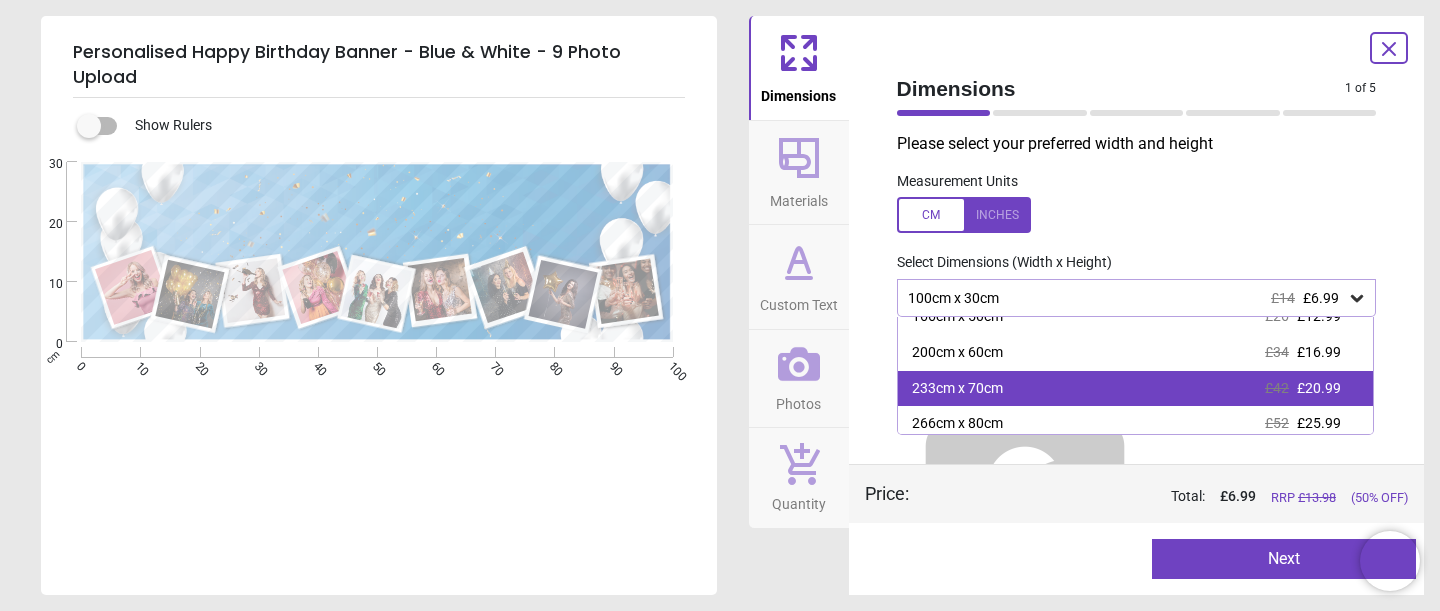 click on "233cm  x  70cm       £42 £20.99" at bounding box center [1136, 389] 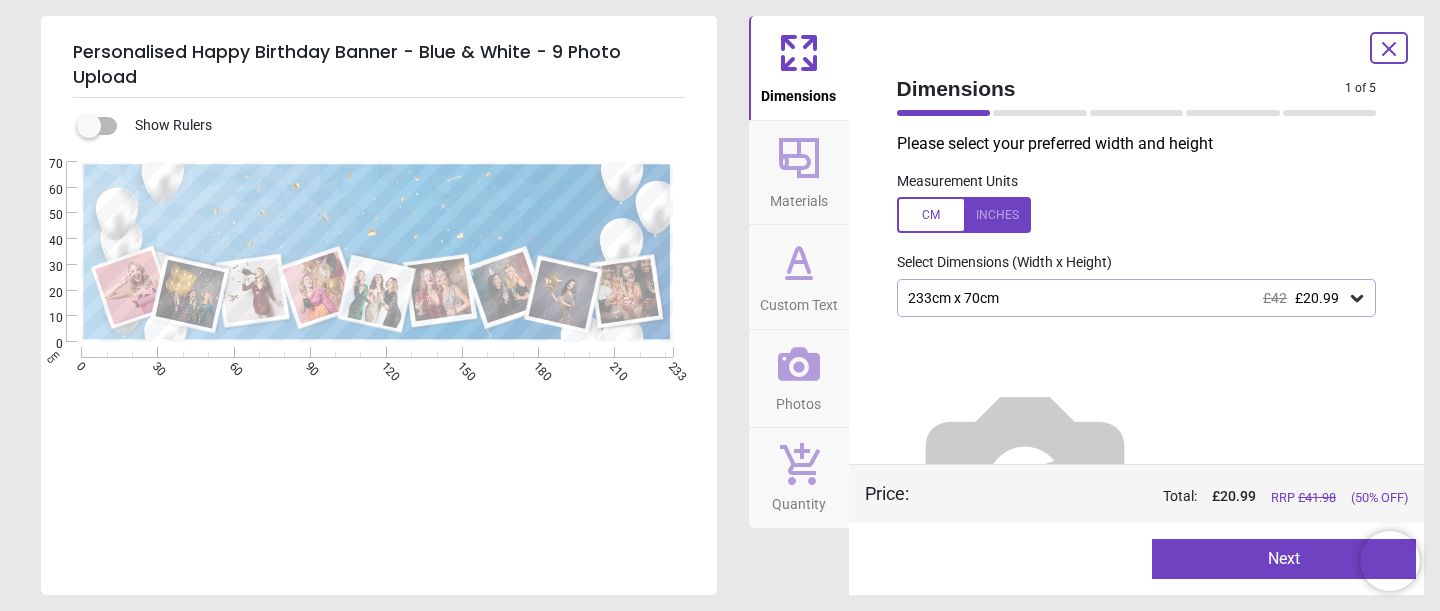 click 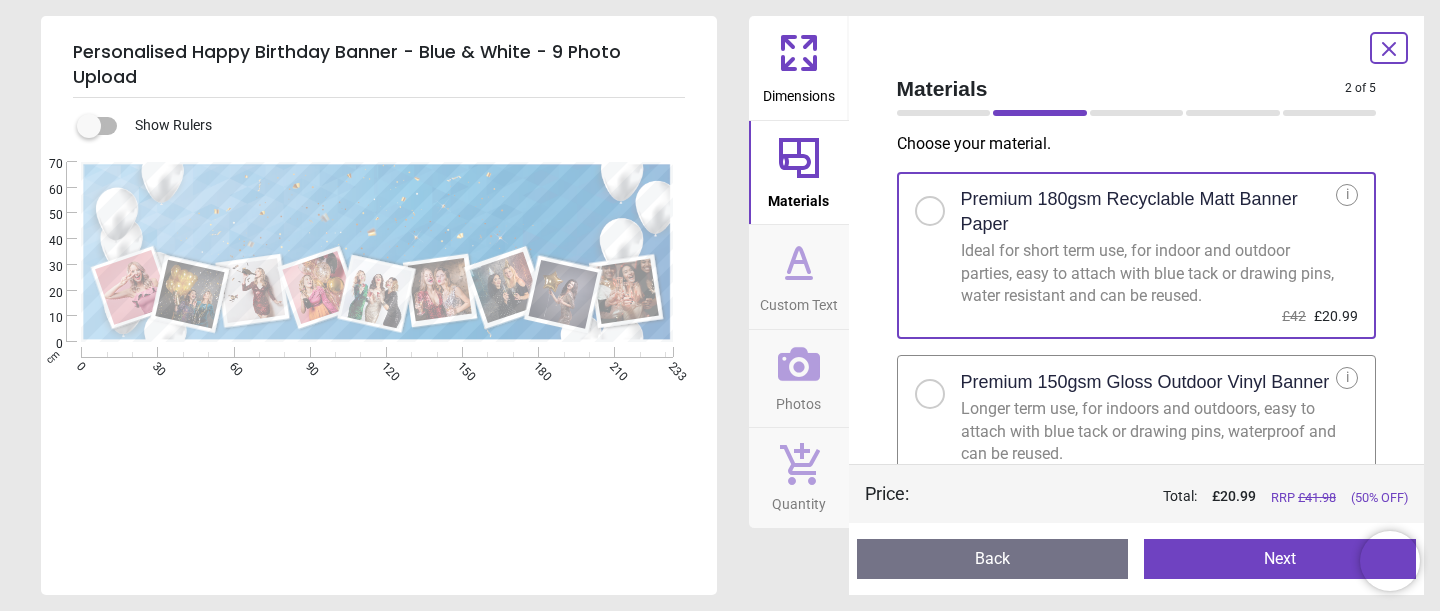 click 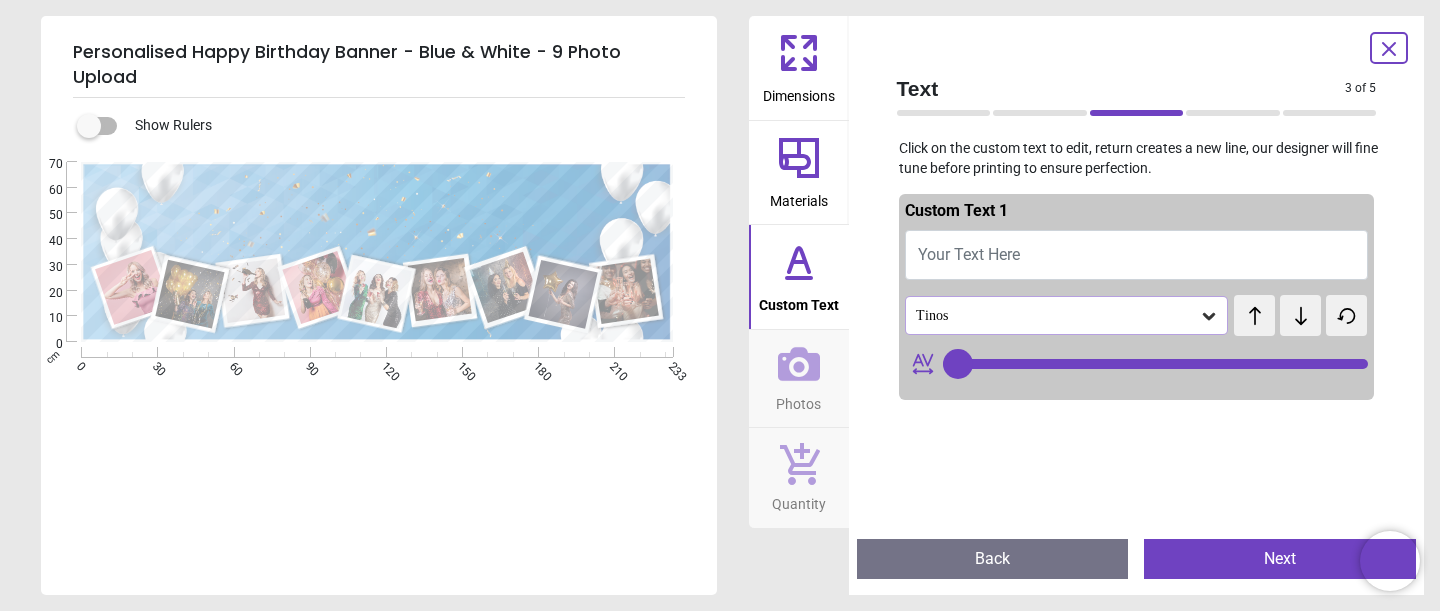 type on "**" 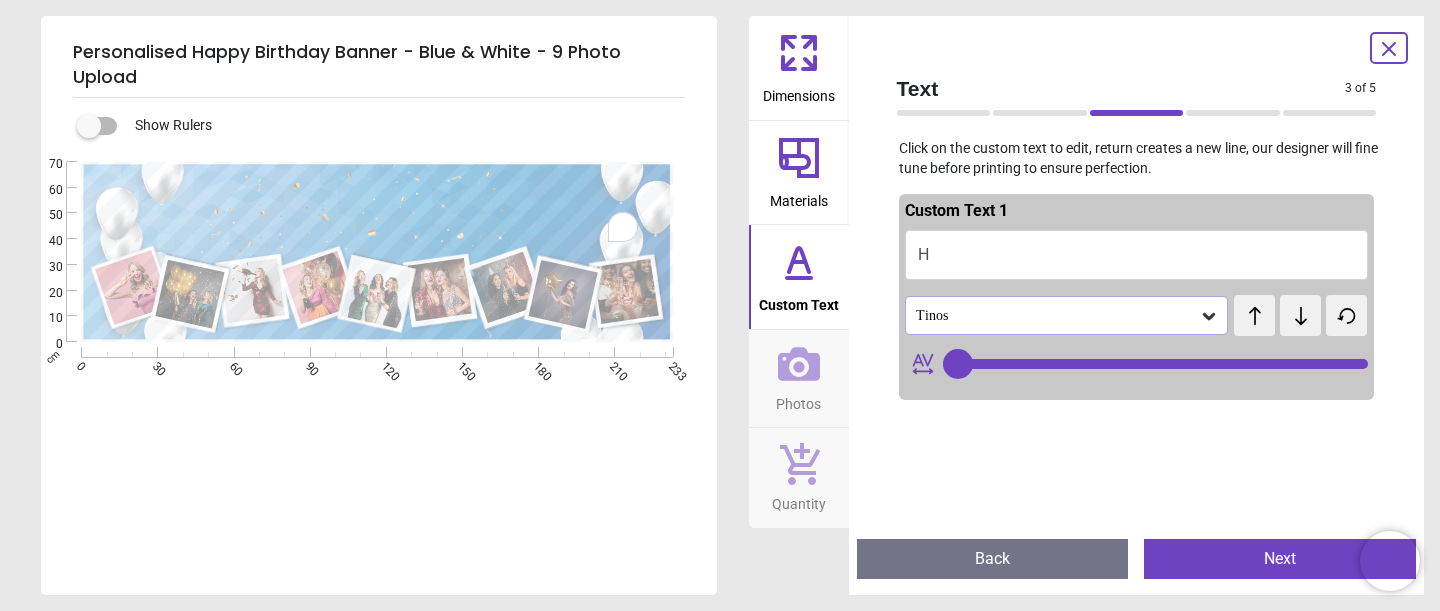 type on "**" 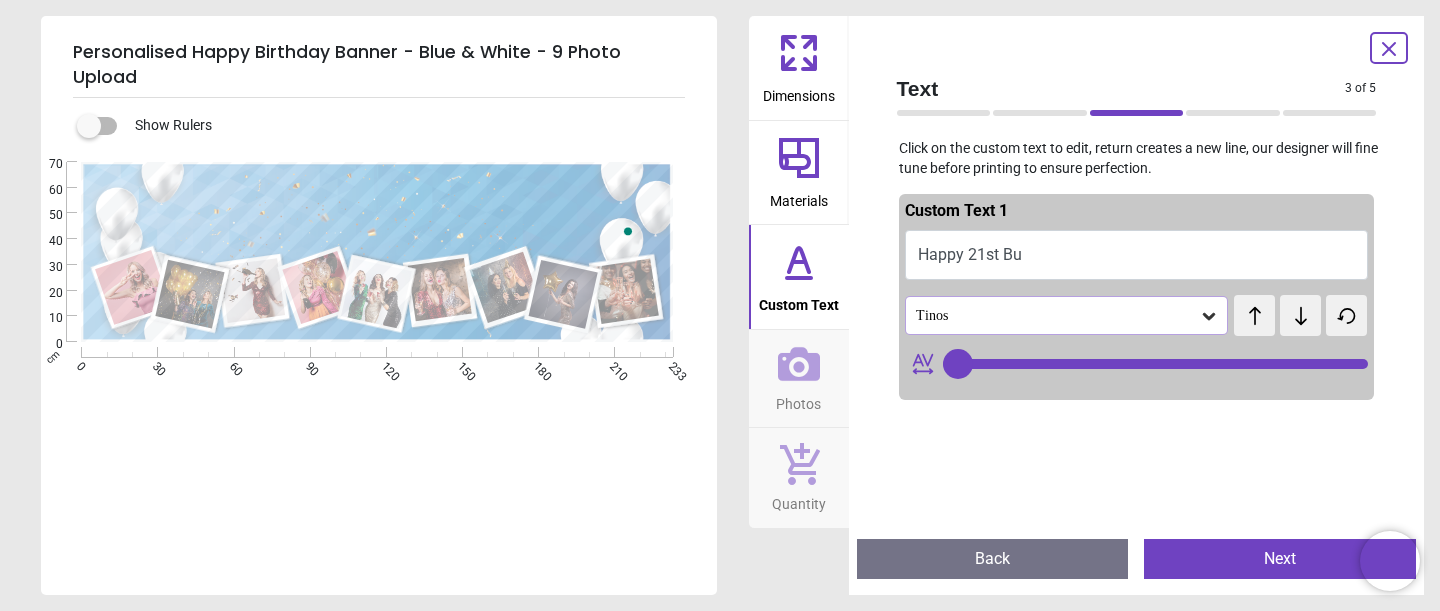 type on "**********" 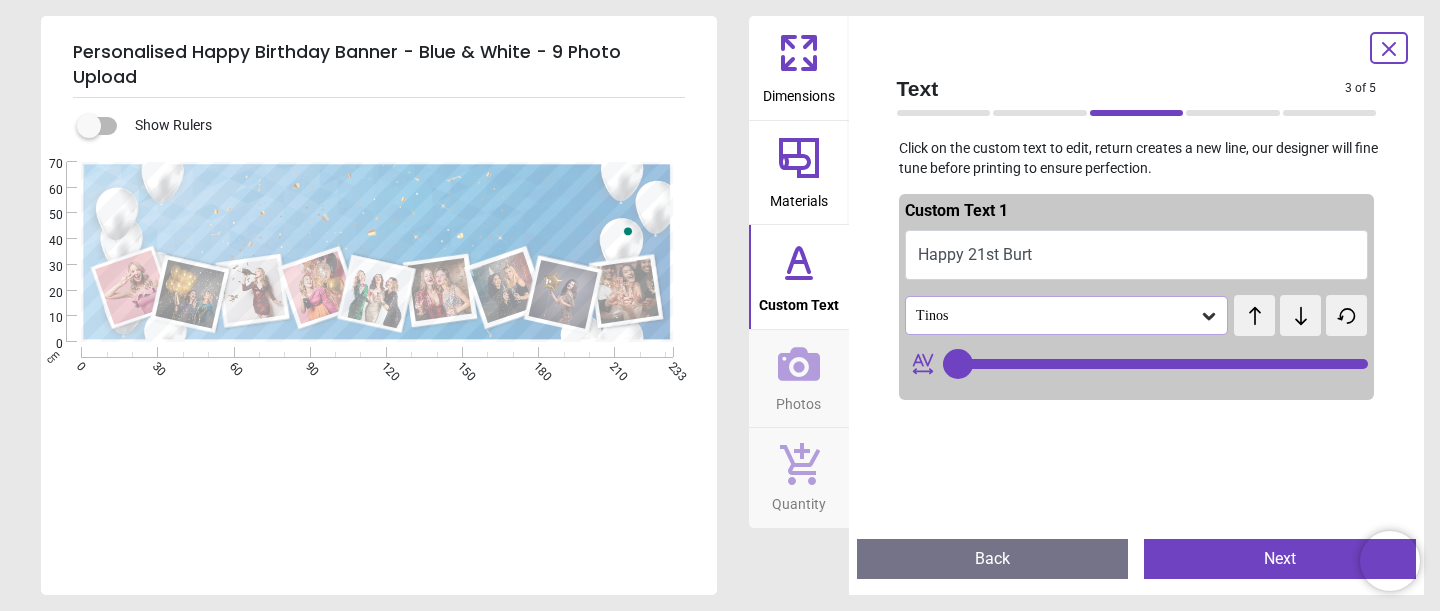 type on "**" 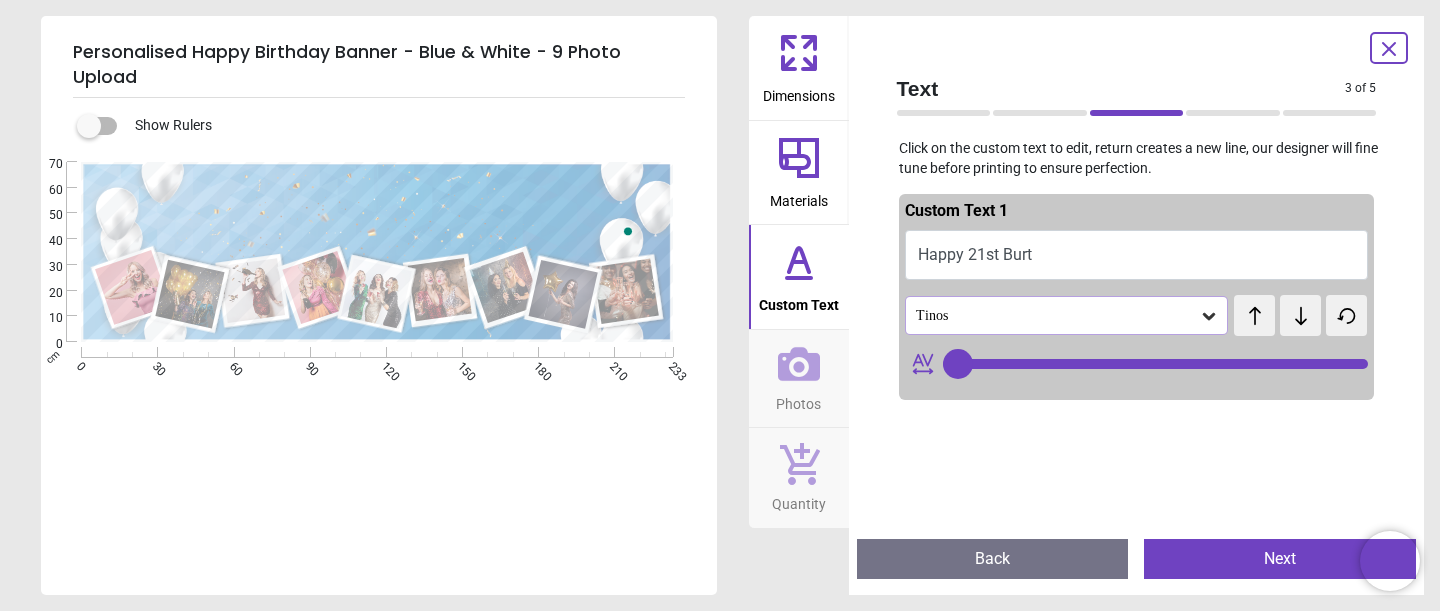 type on "**" 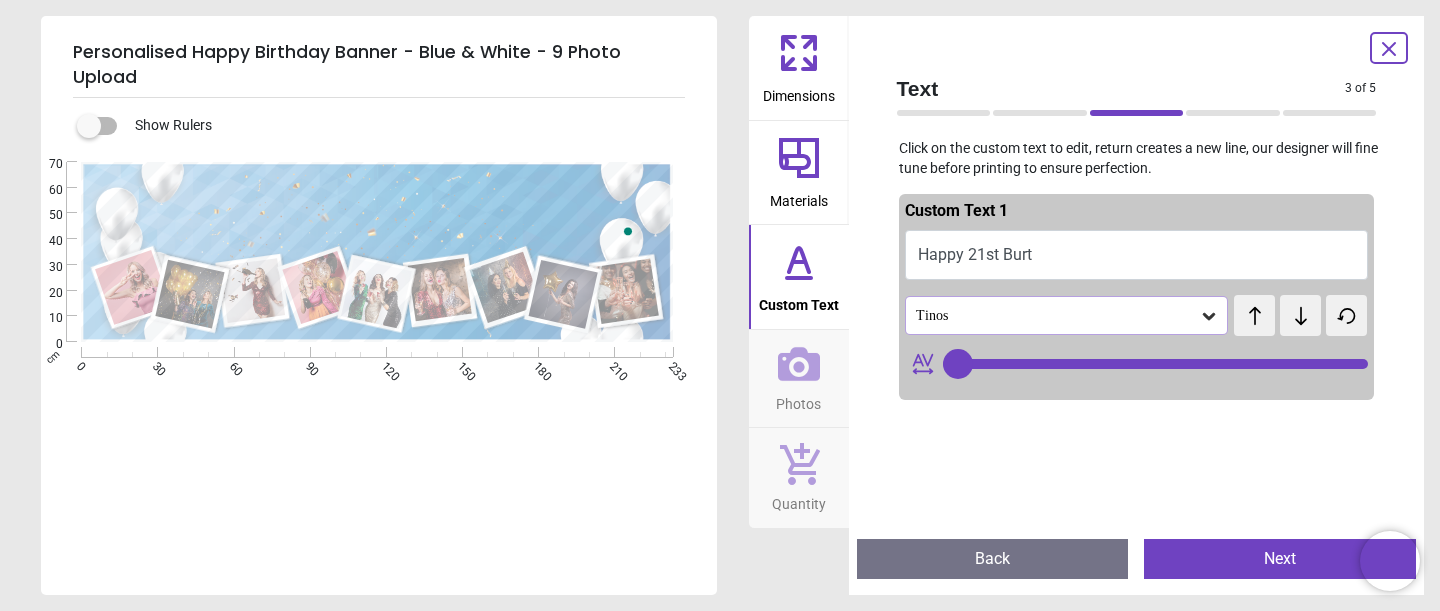 scroll, scrollTop: 0, scrollLeft: 0, axis: both 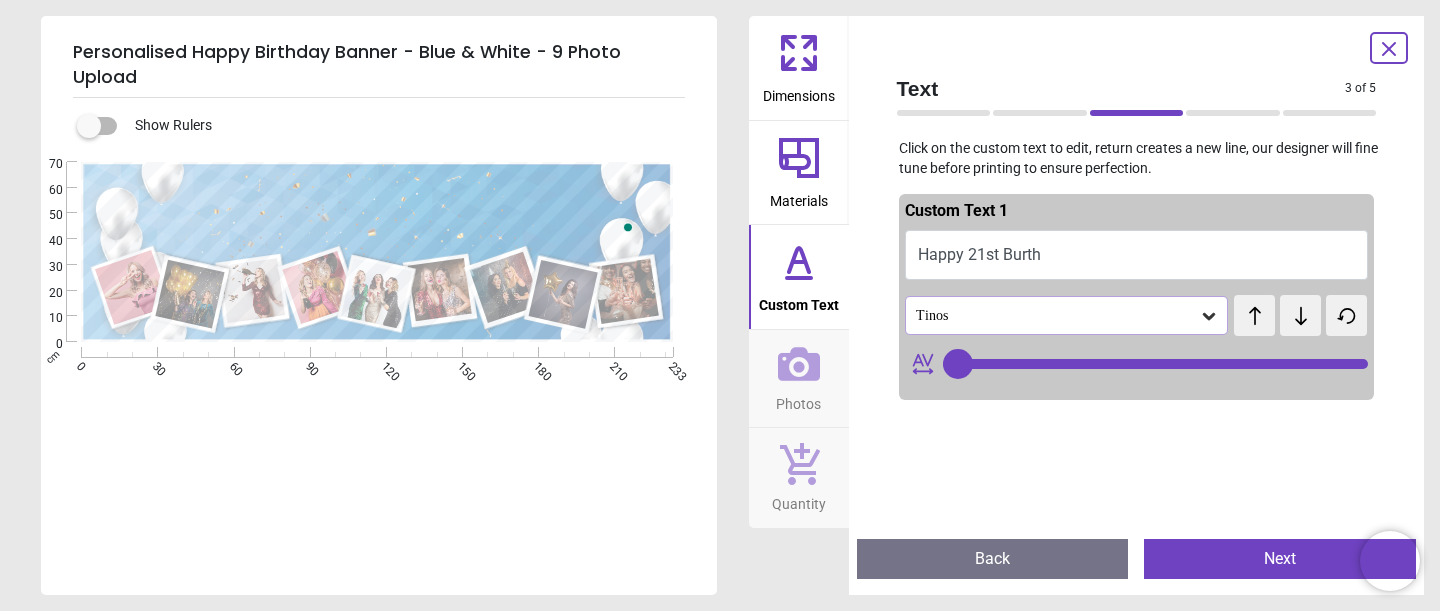 type on "**********" 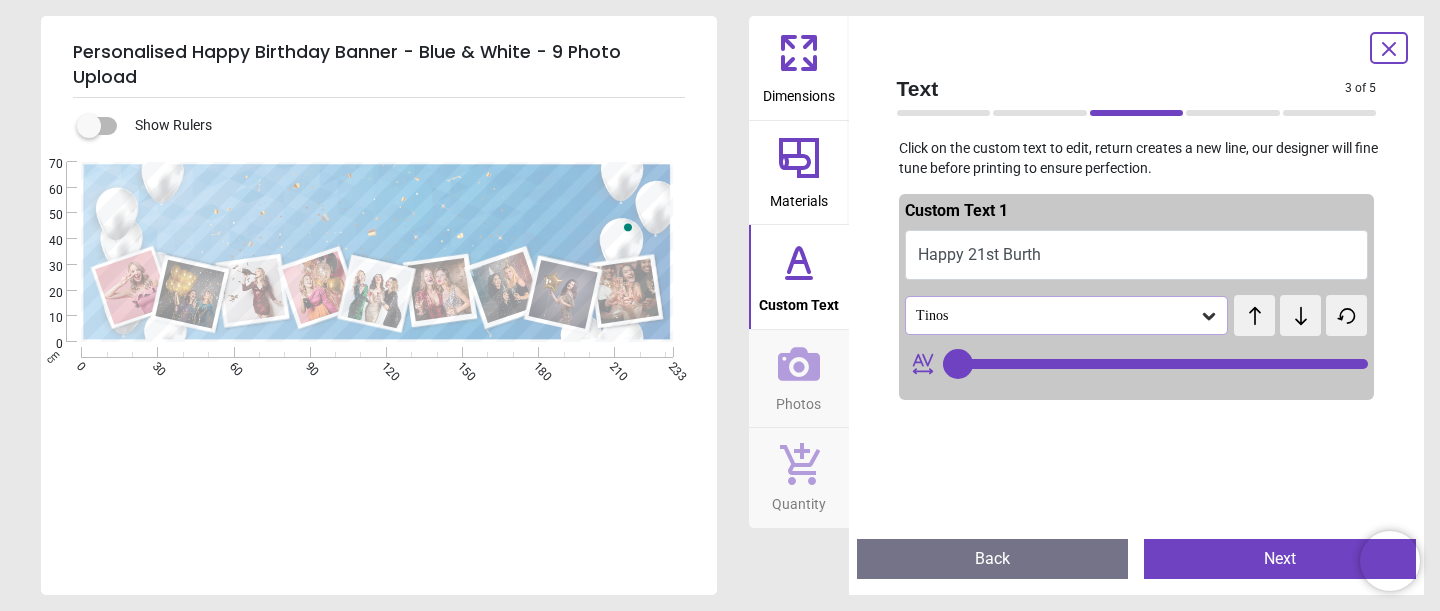 type on "**" 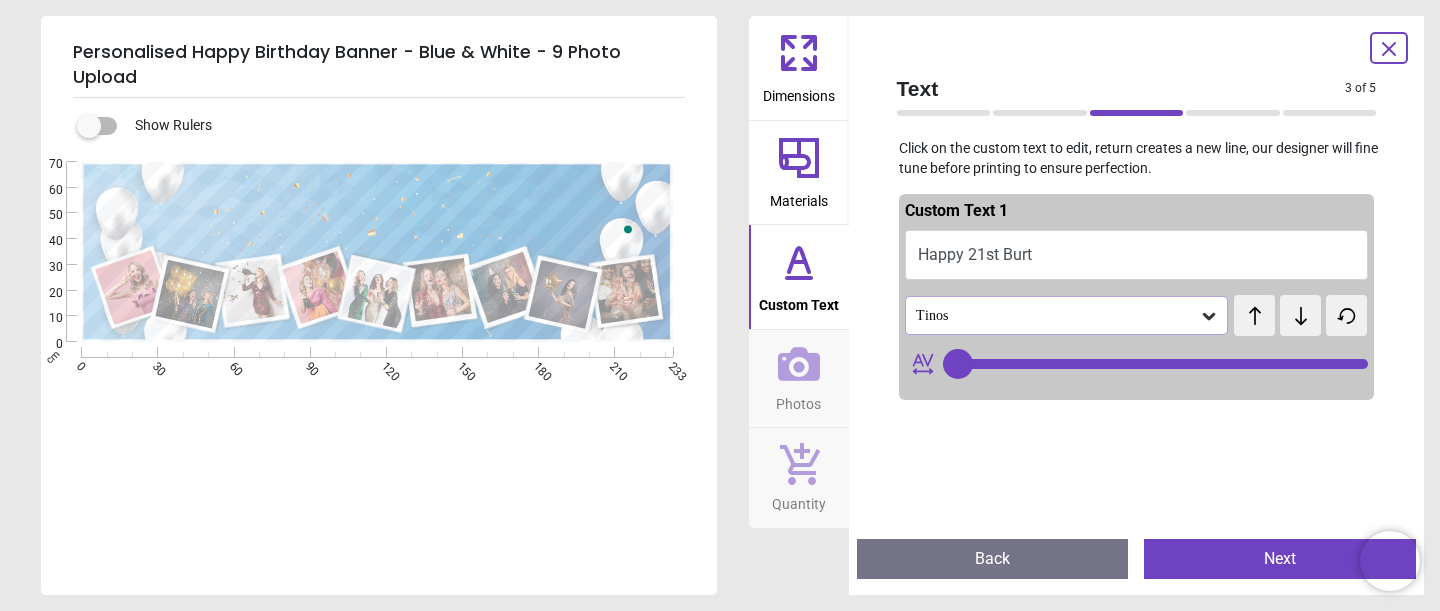 type on "**********" 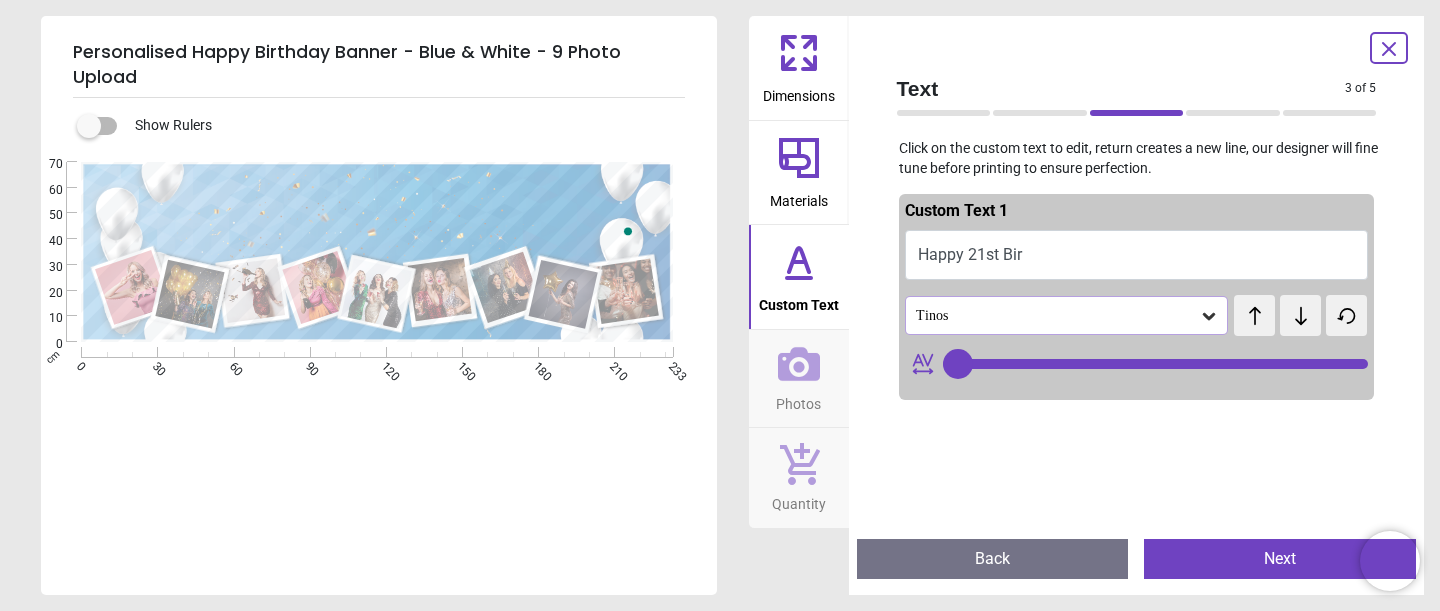 type on "**********" 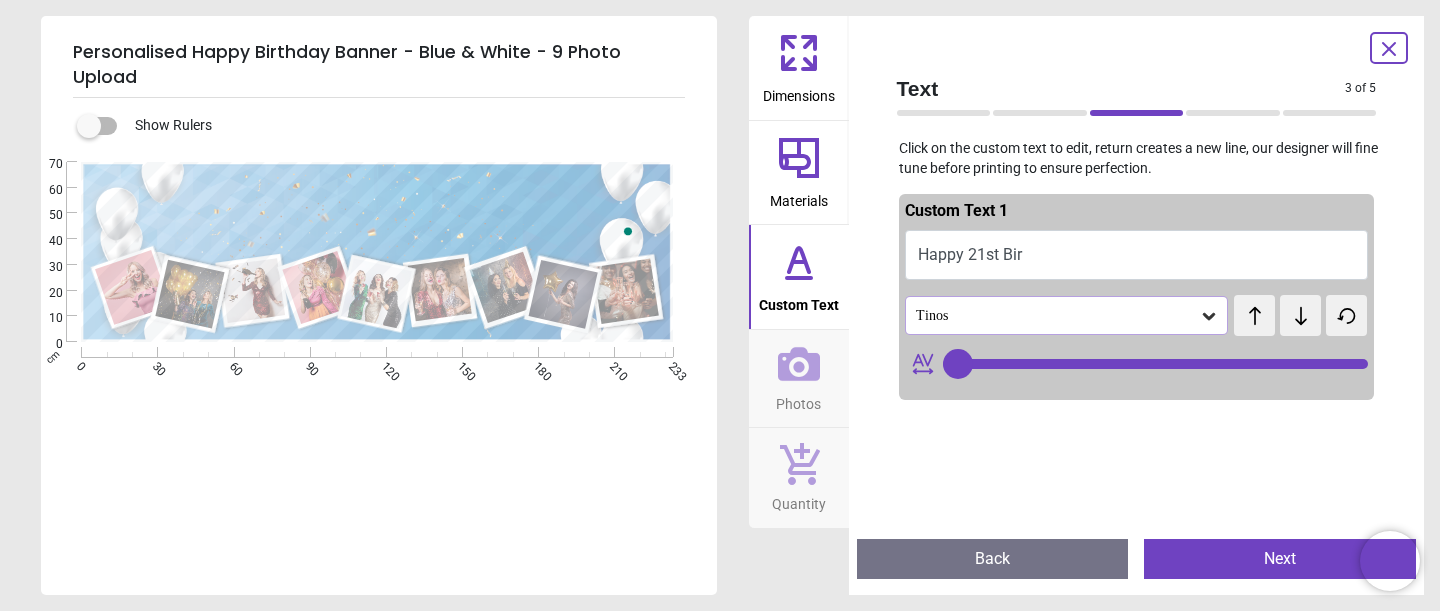 type on "**" 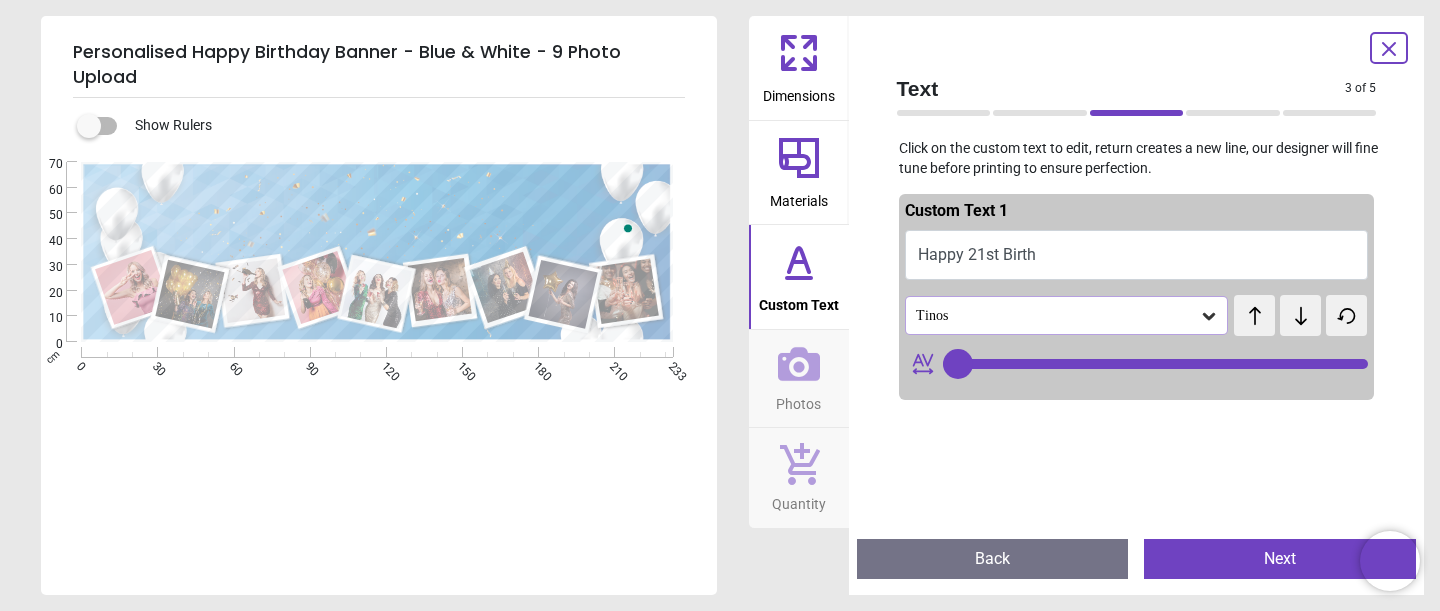 scroll, scrollTop: 0, scrollLeft: 0, axis: both 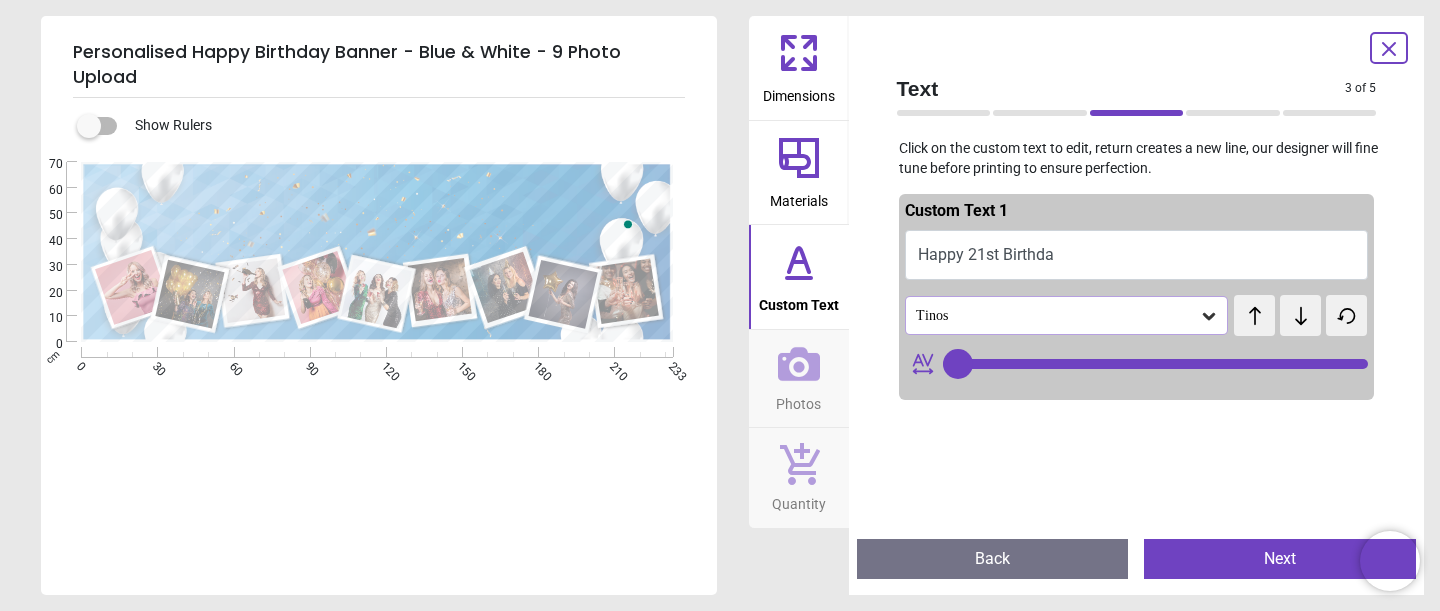 type on "**********" 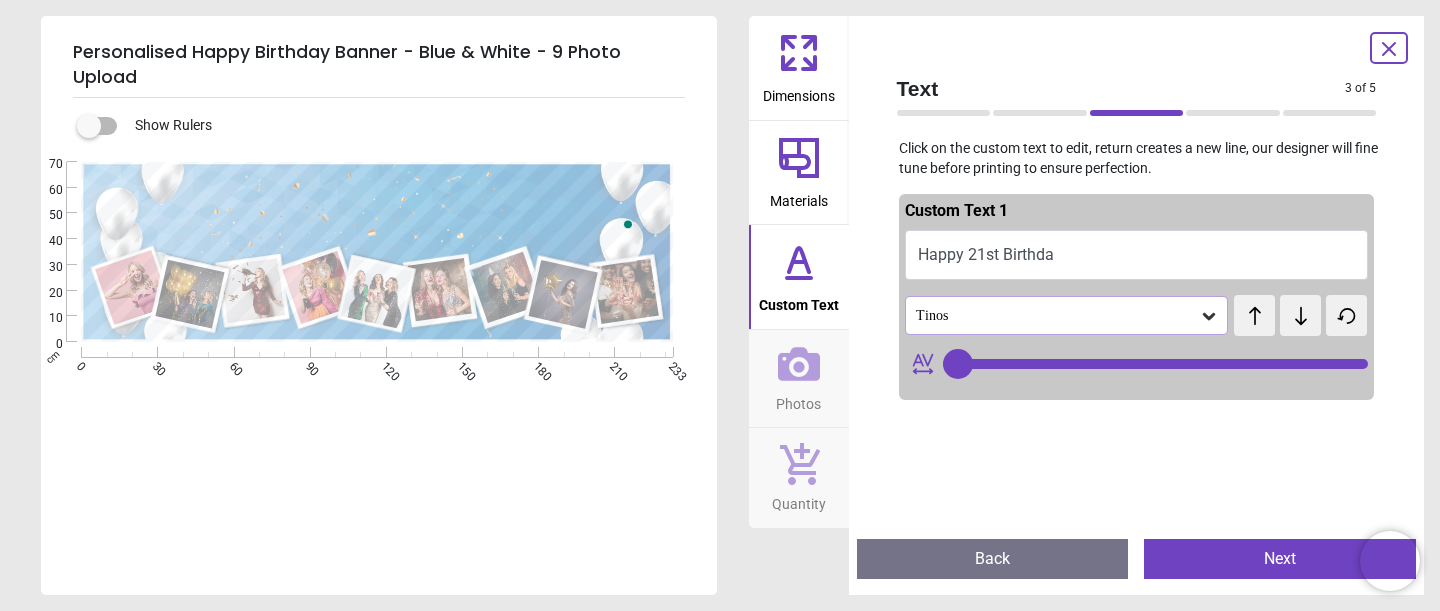 type on "**" 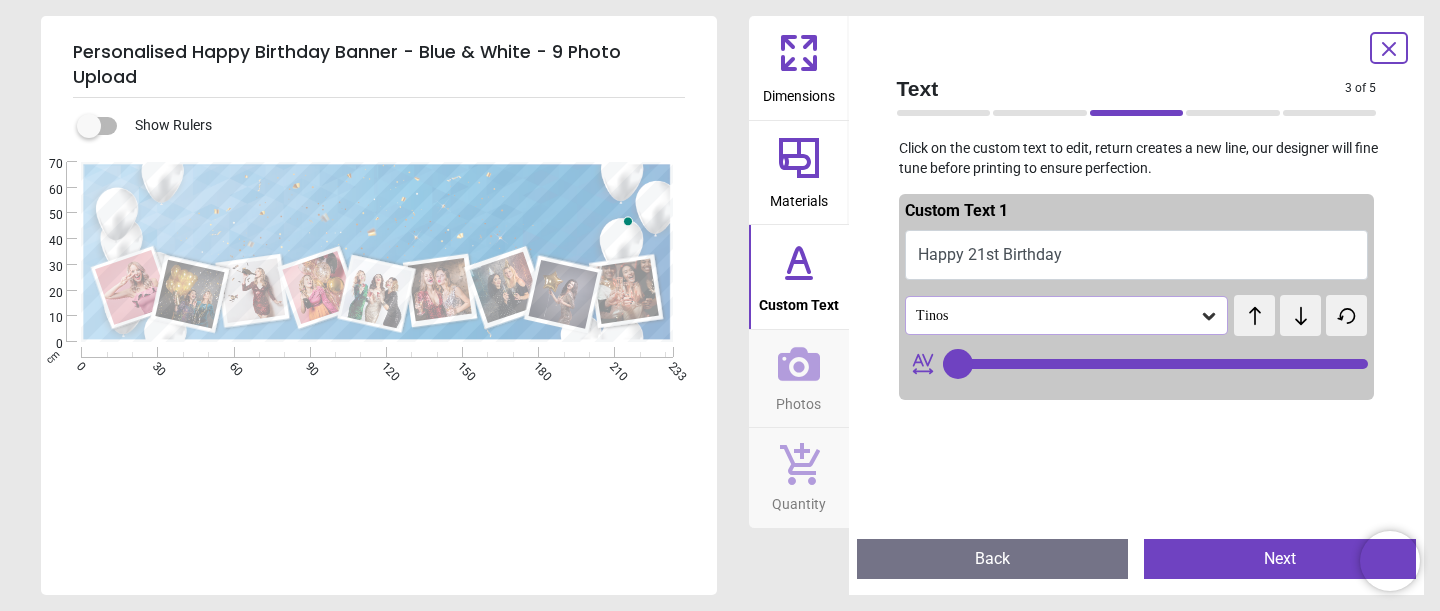 type on "**********" 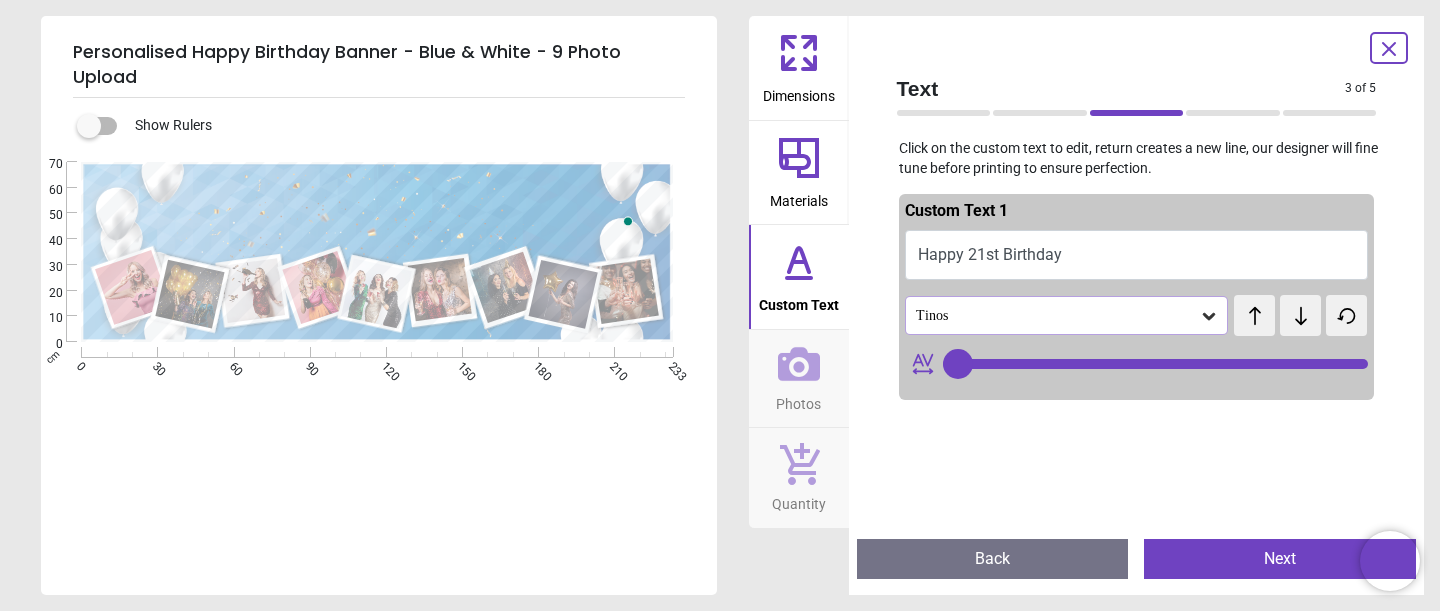 type on "**" 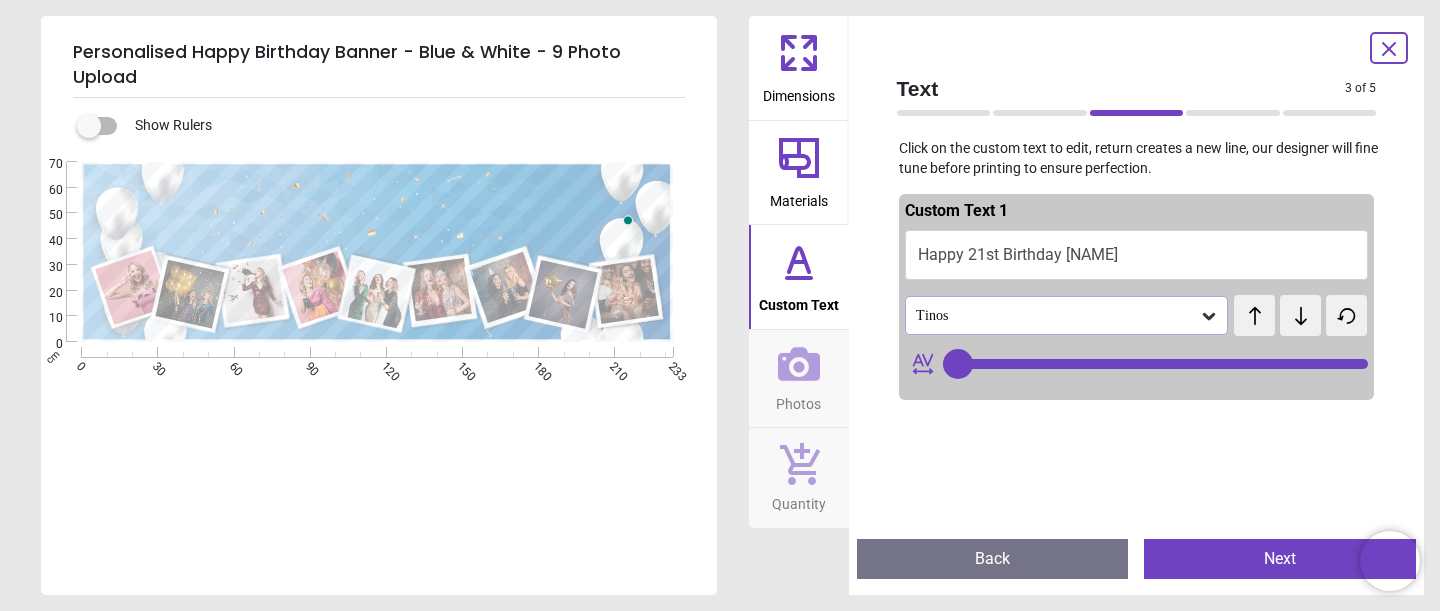 scroll, scrollTop: 0, scrollLeft: 0, axis: both 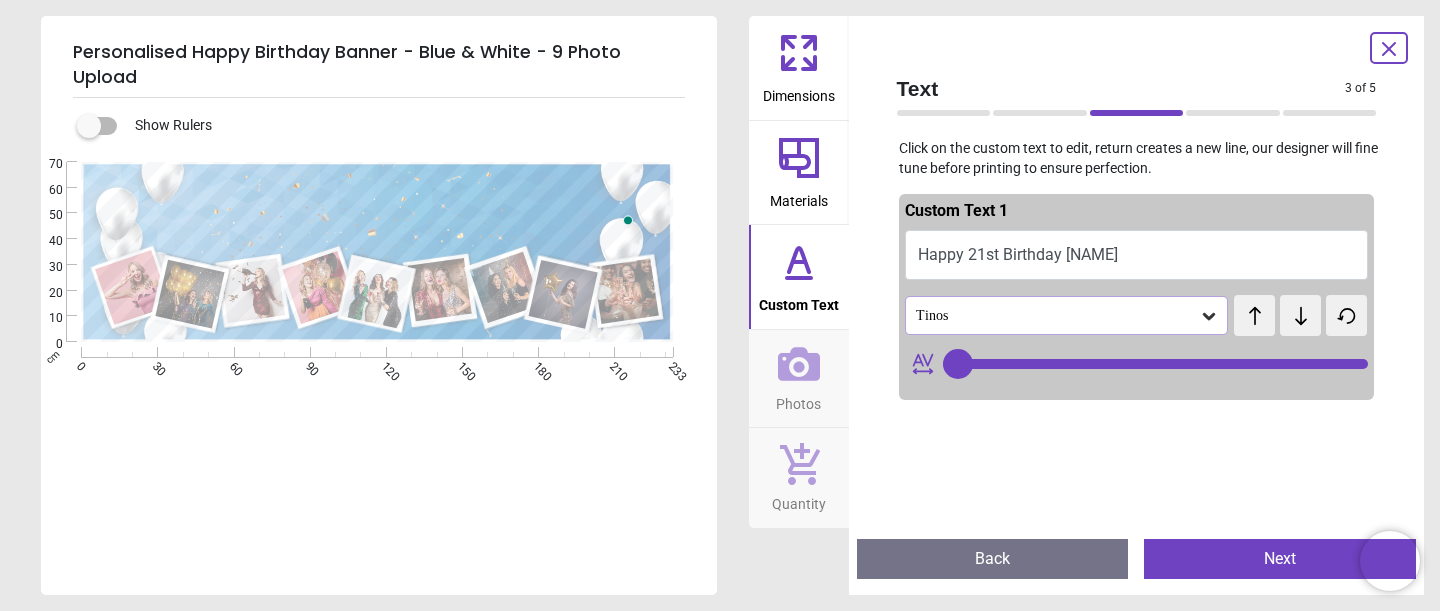 type on "**********" 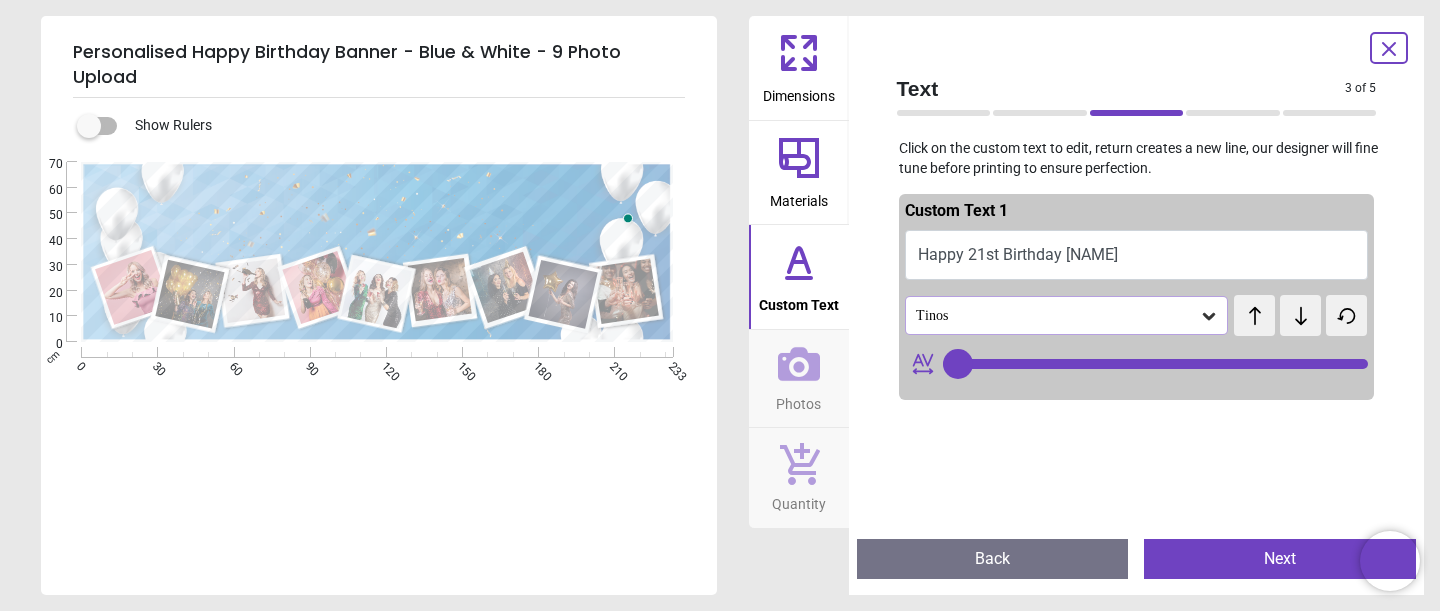 scroll, scrollTop: 0, scrollLeft: 0, axis: both 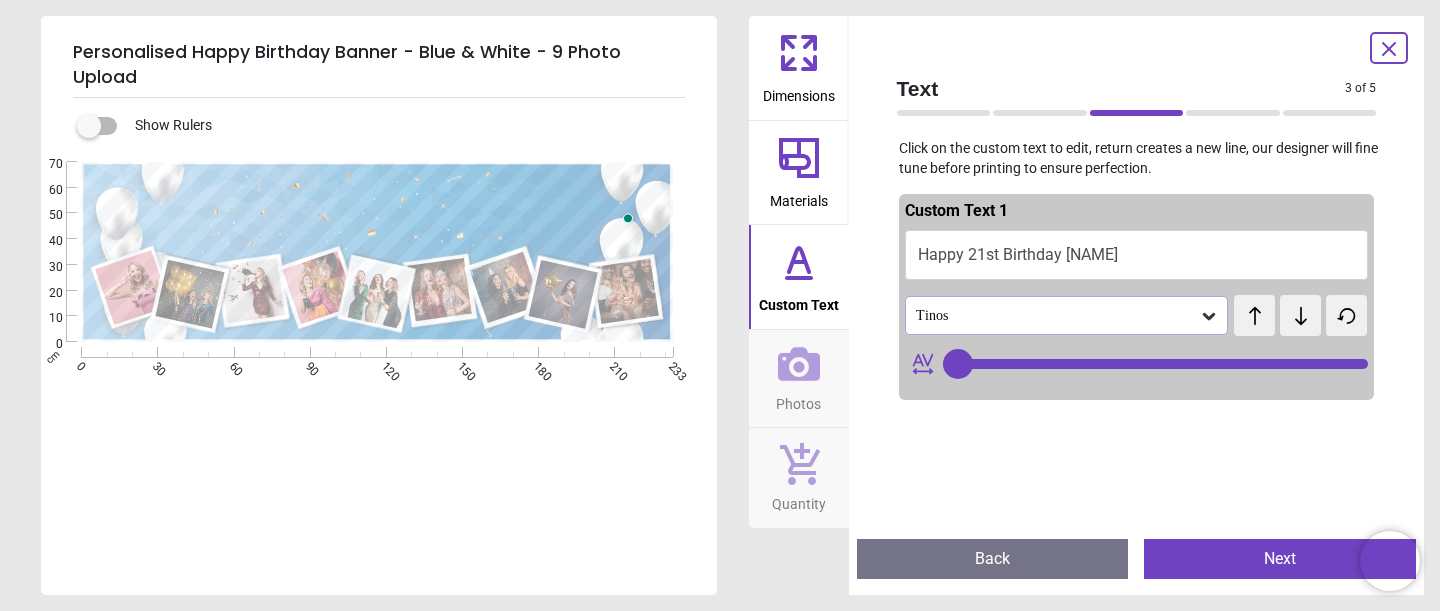 type on "**********" 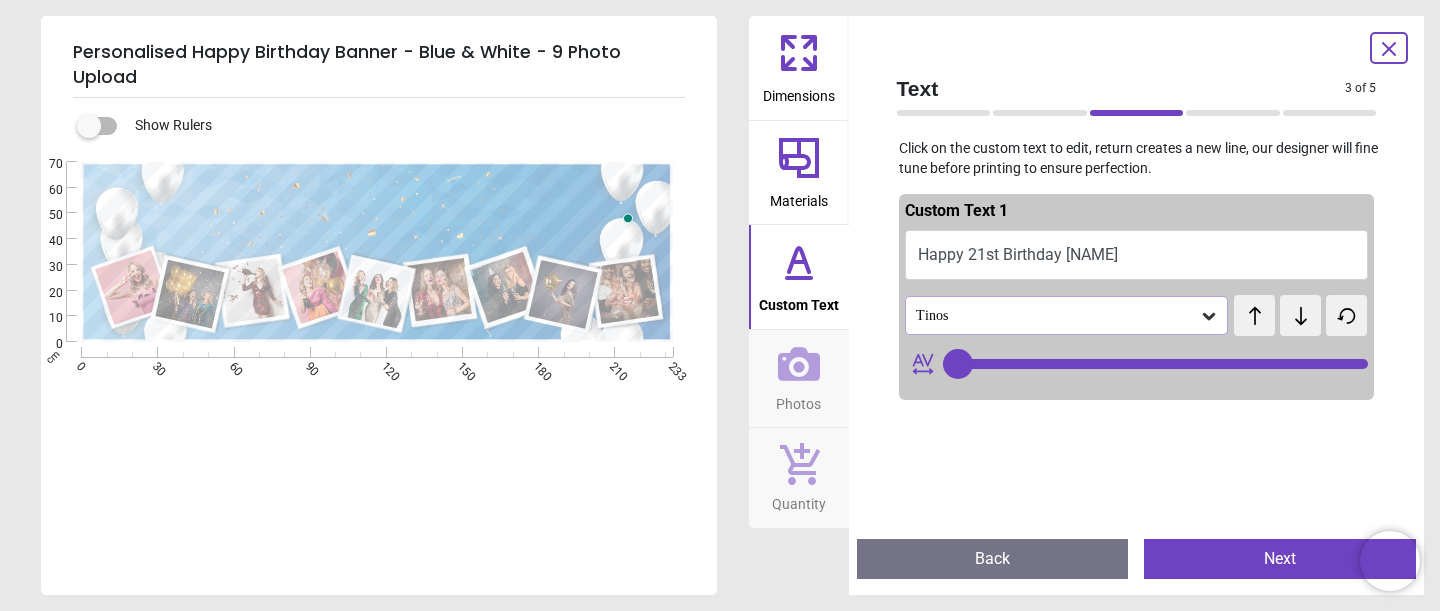 type on "**" 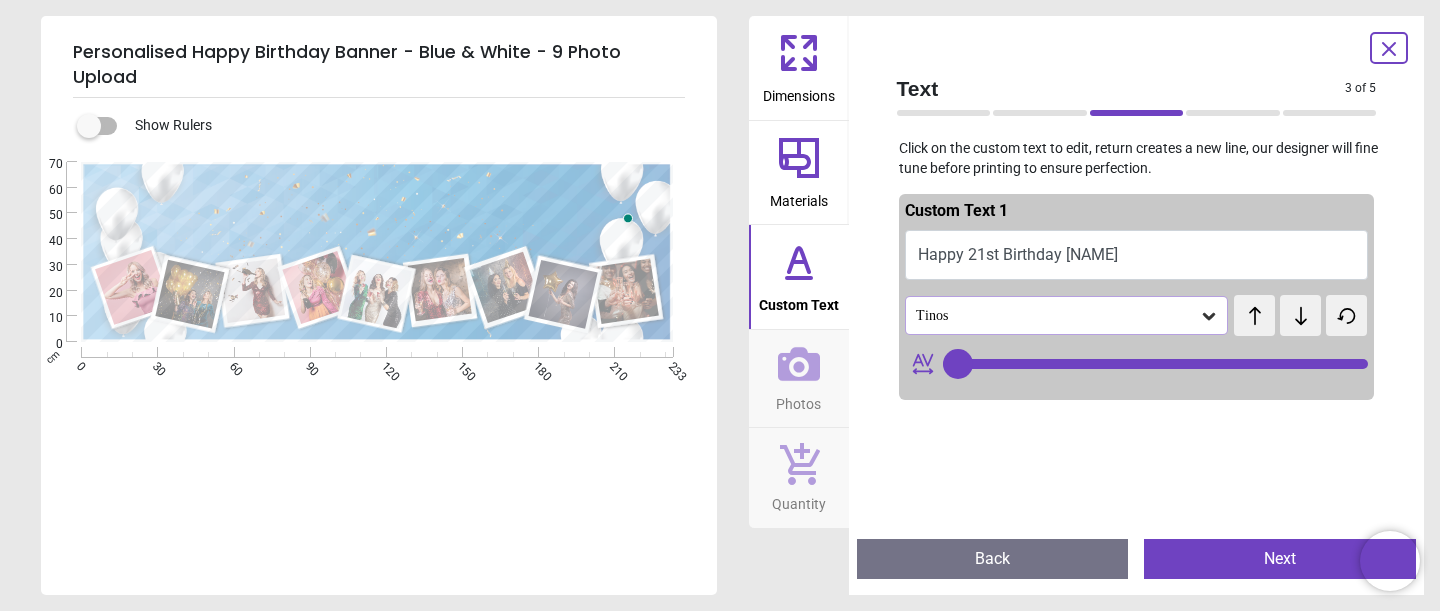 scroll, scrollTop: 0, scrollLeft: 0, axis: both 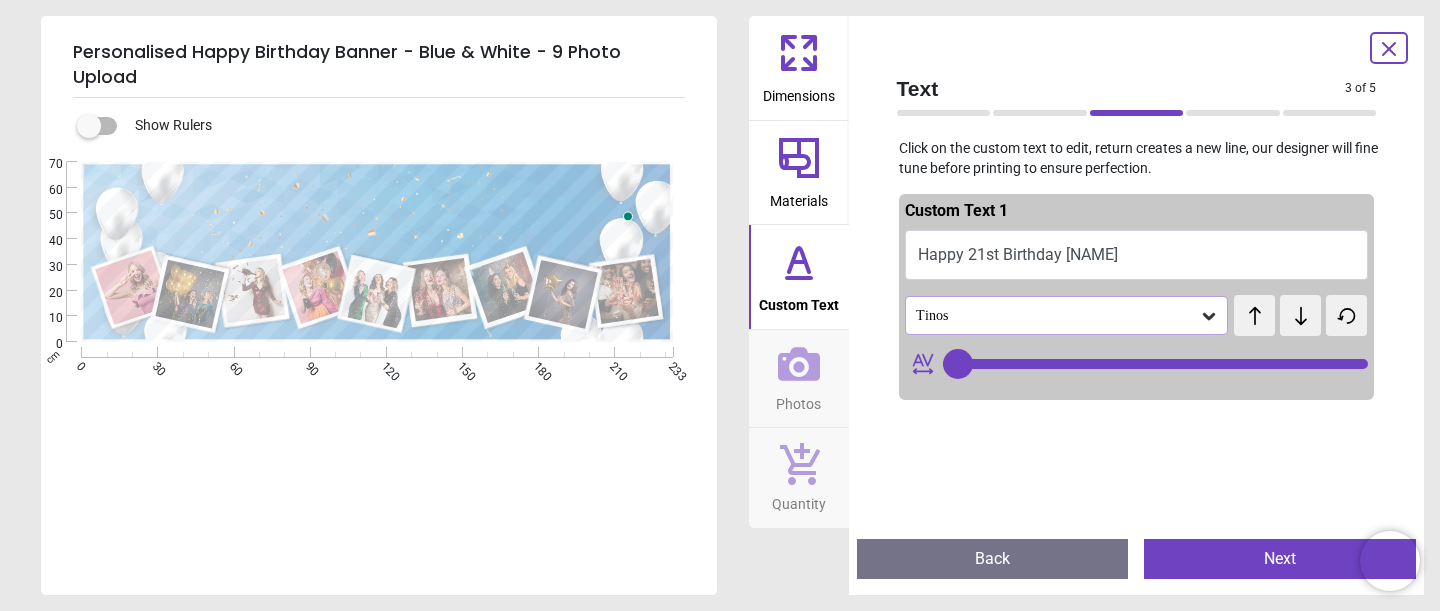 type on "**********" 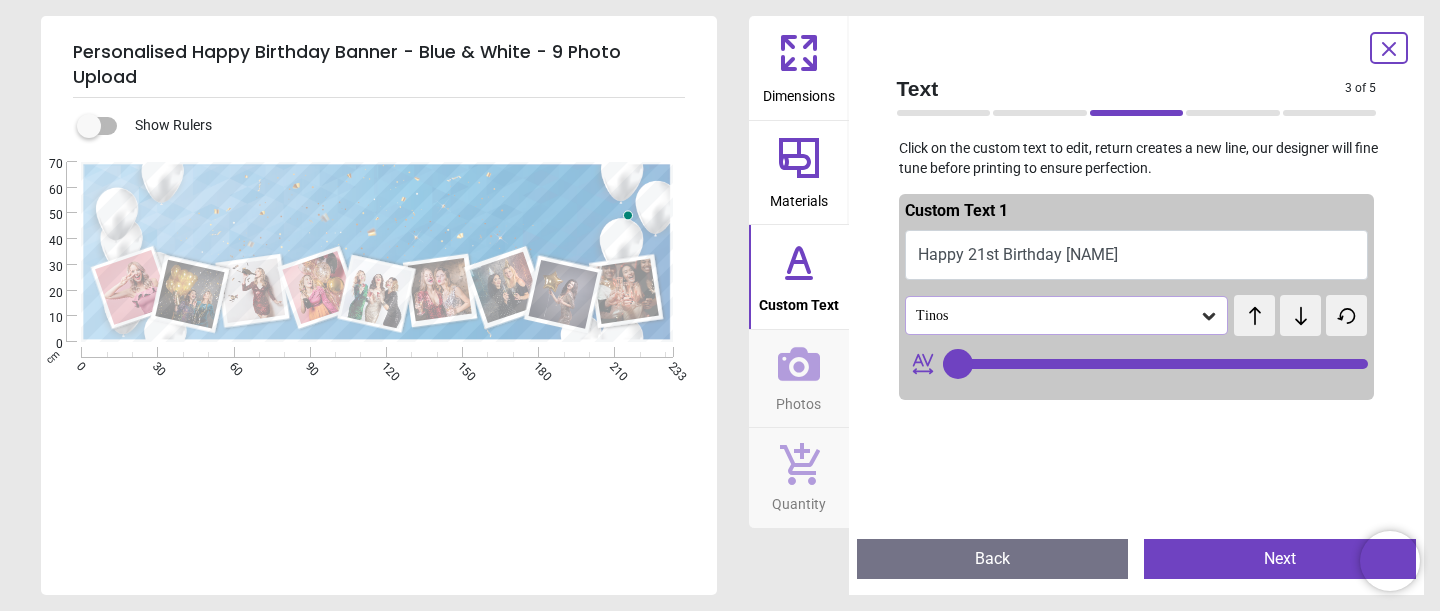 click on "**********" at bounding box center (377, 210) 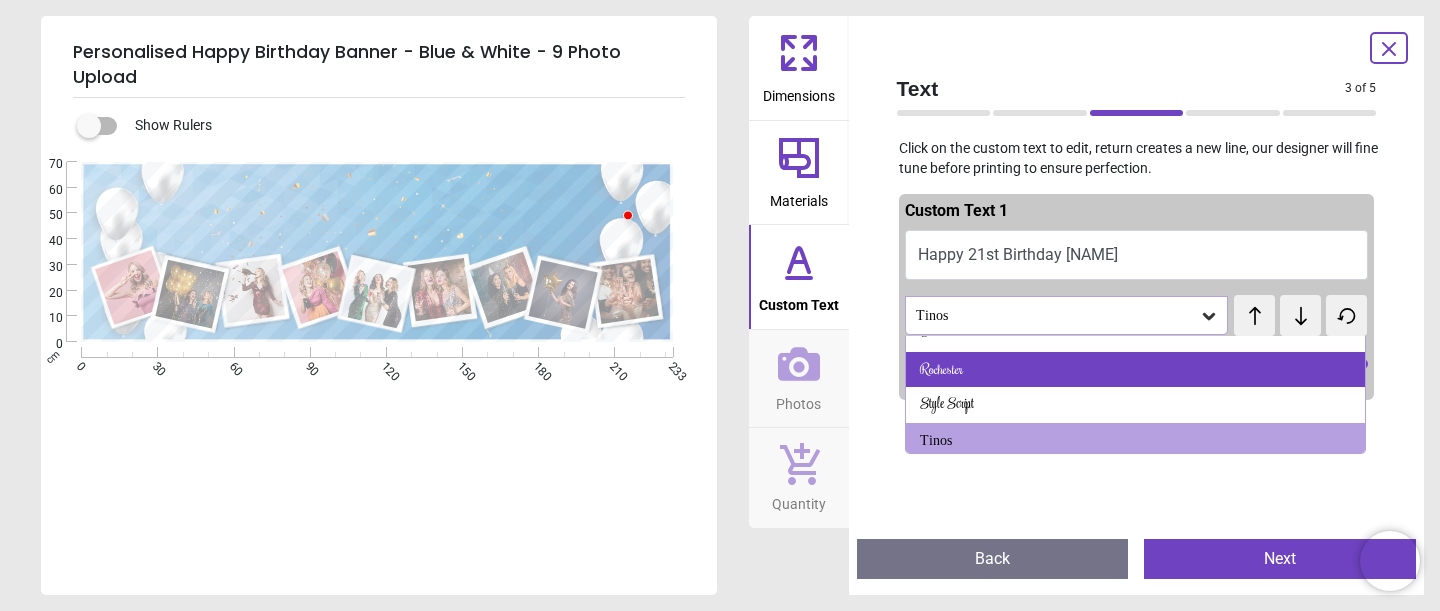 scroll, scrollTop: 274, scrollLeft: 0, axis: vertical 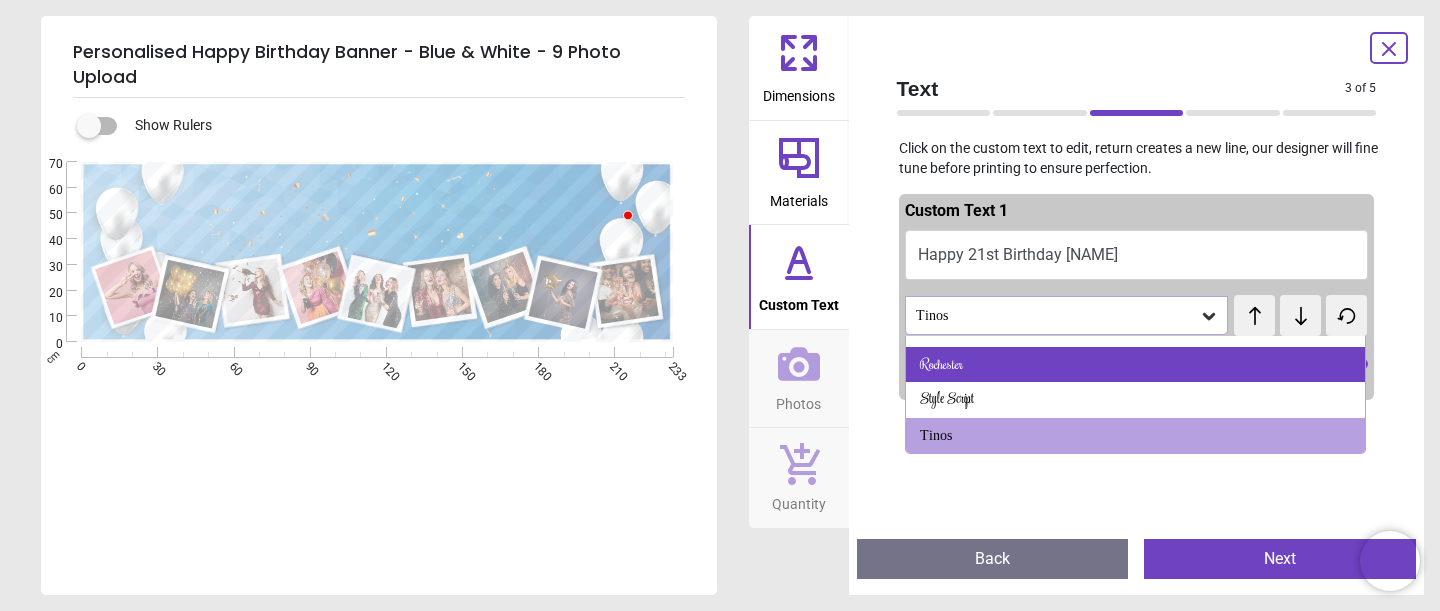 click on "Rochester" at bounding box center (1136, 365) 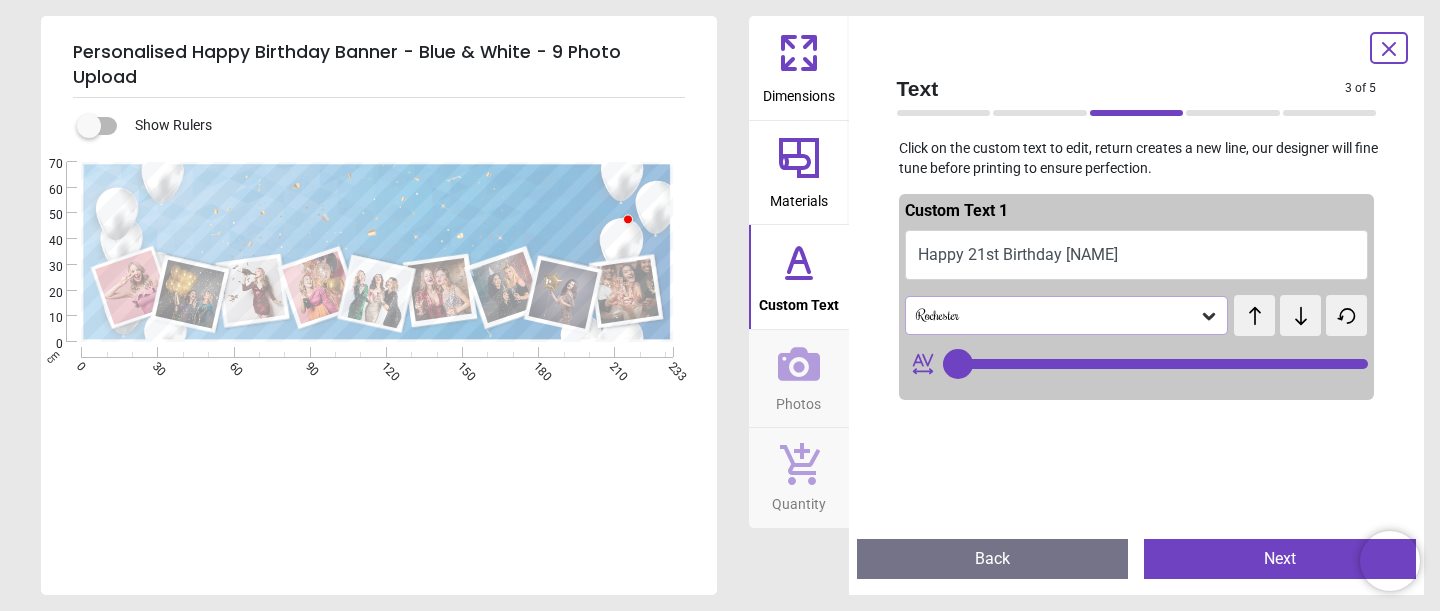 click on "Custom Text 1 Happy 21st Birthday Callum Rochester test test" at bounding box center [1137, 297] 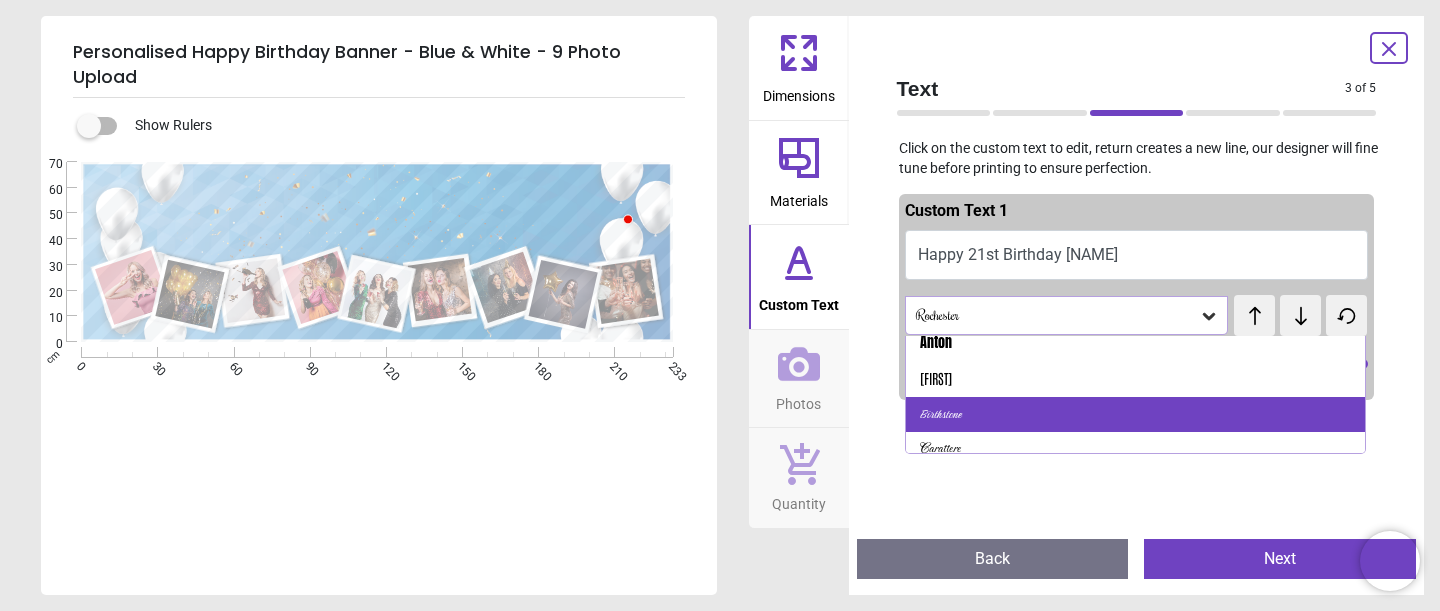 scroll, scrollTop: 203, scrollLeft: 0, axis: vertical 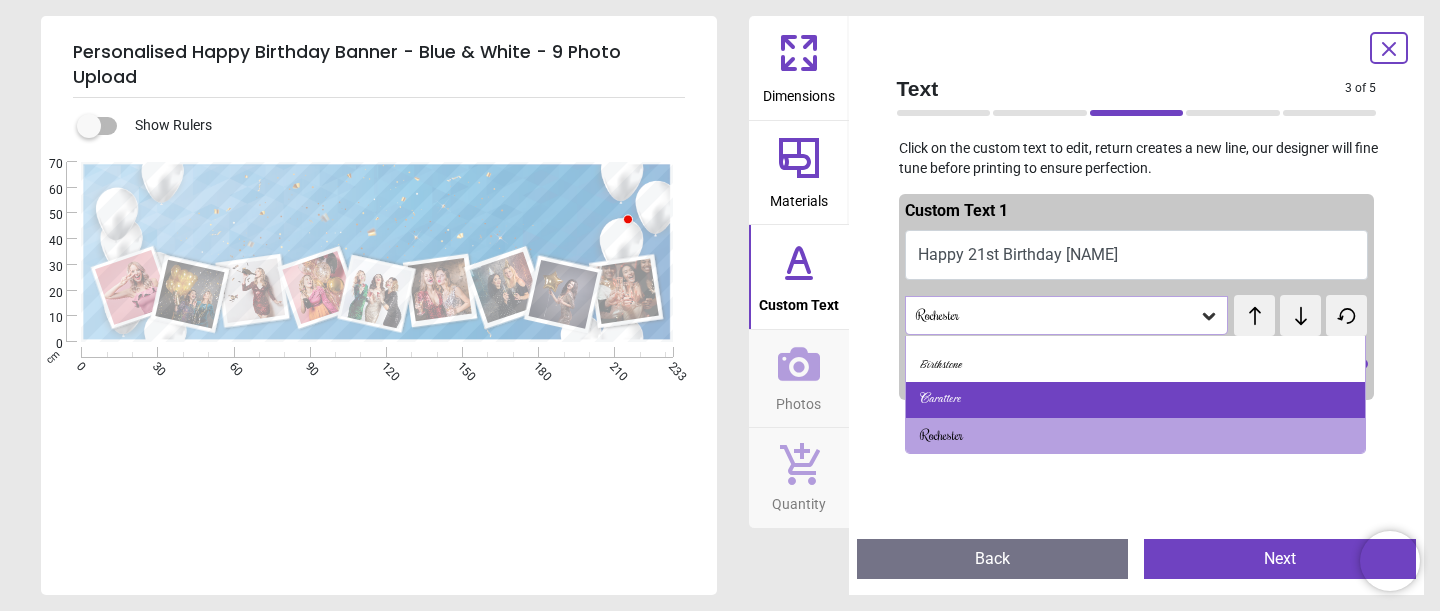 click on "Carattere" at bounding box center (1136, 400) 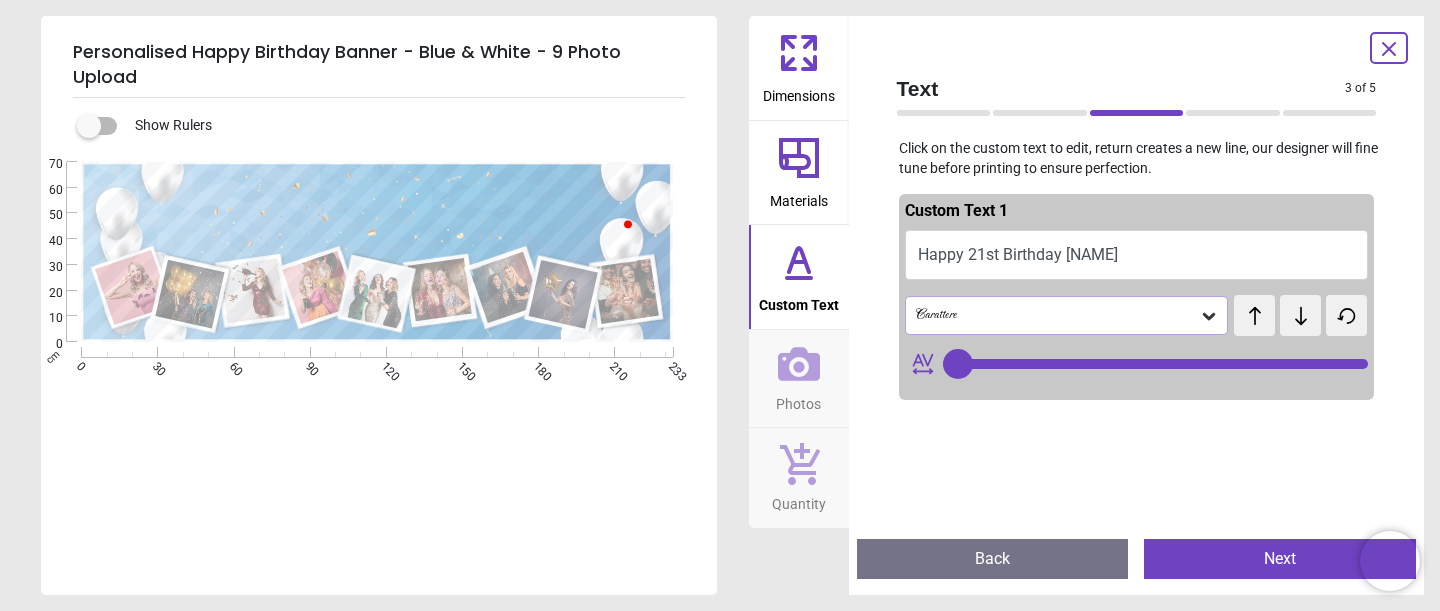 click on "Carattere" at bounding box center (1057, 315) 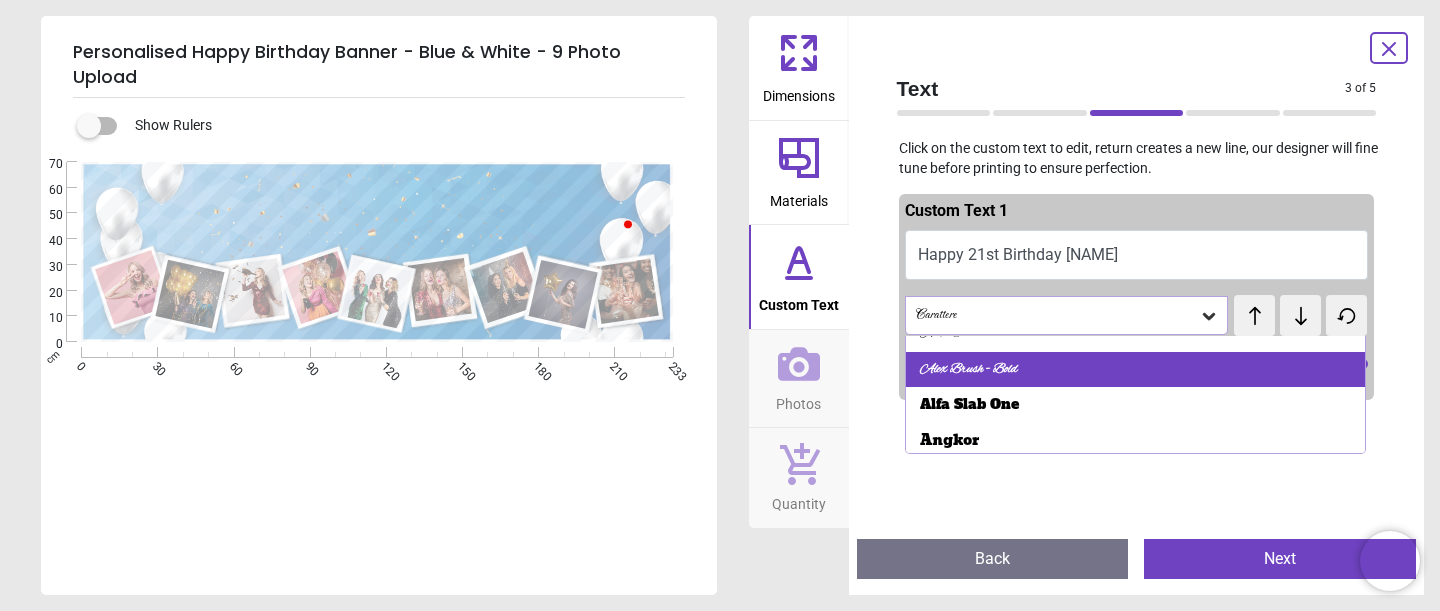click on "Alex Brush - Bold" at bounding box center (969, 370) 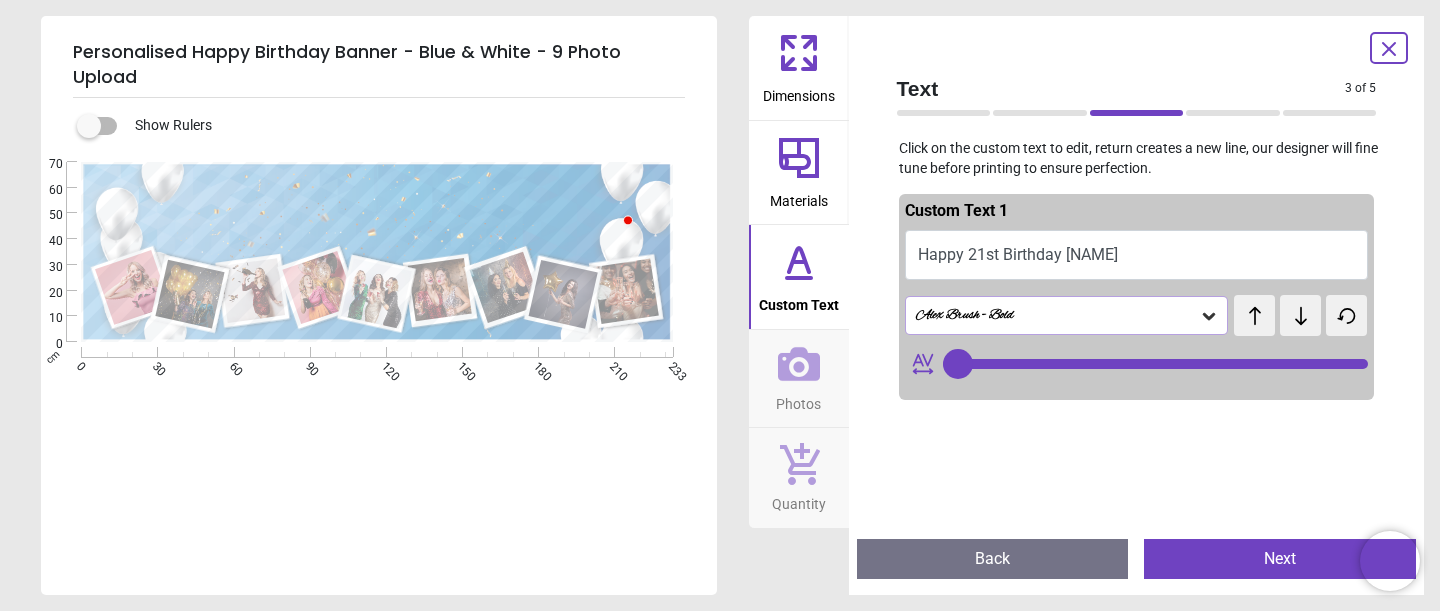 click on "Alex Brush - Bold" at bounding box center [1057, 315] 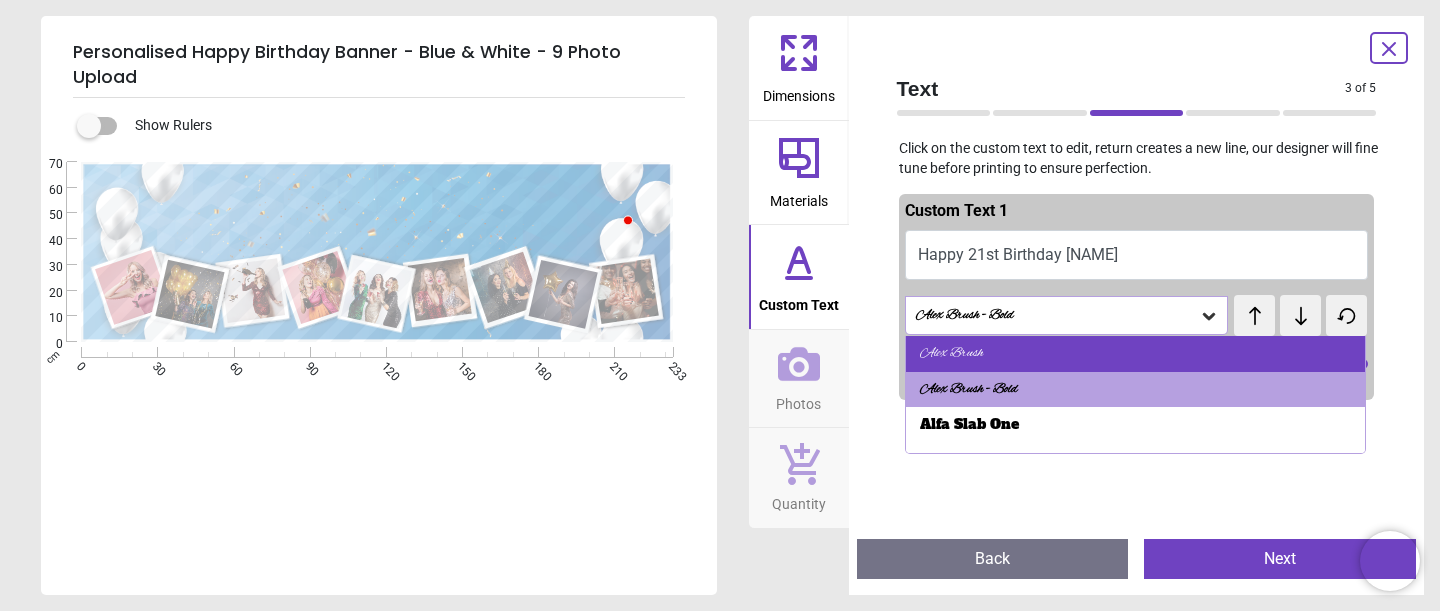 click on "Alex Brush" at bounding box center [1136, 354] 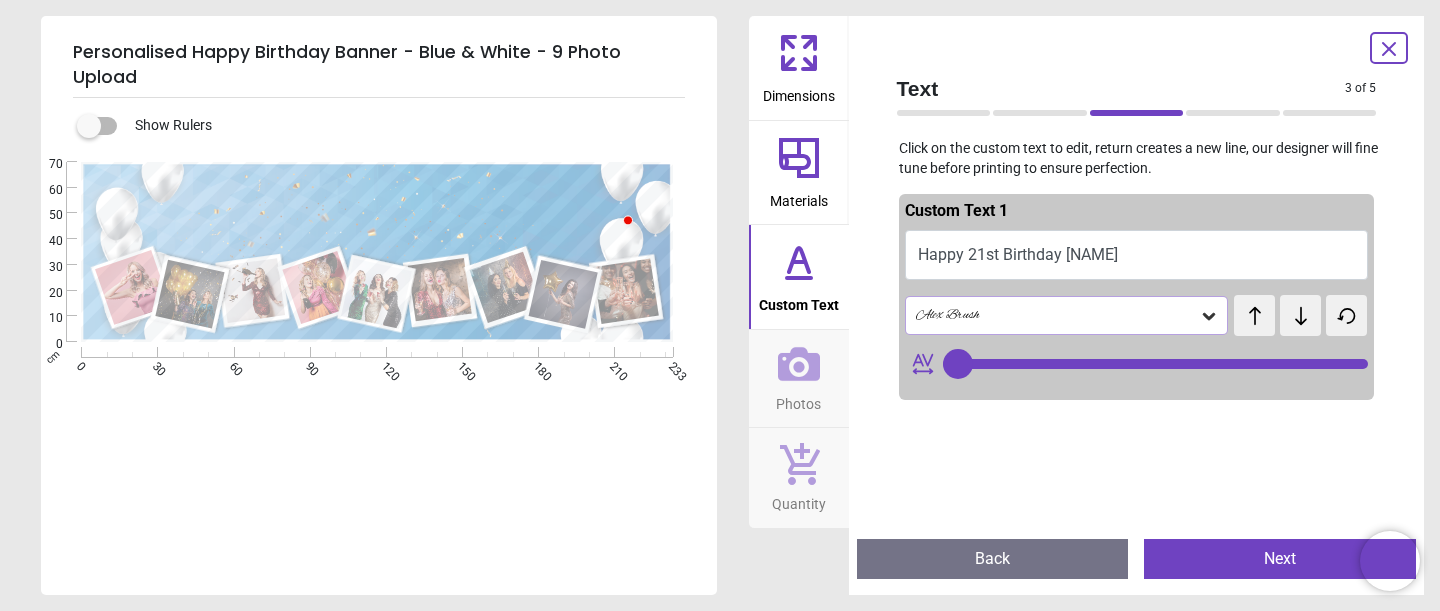 click on "Photos" at bounding box center (798, 400) 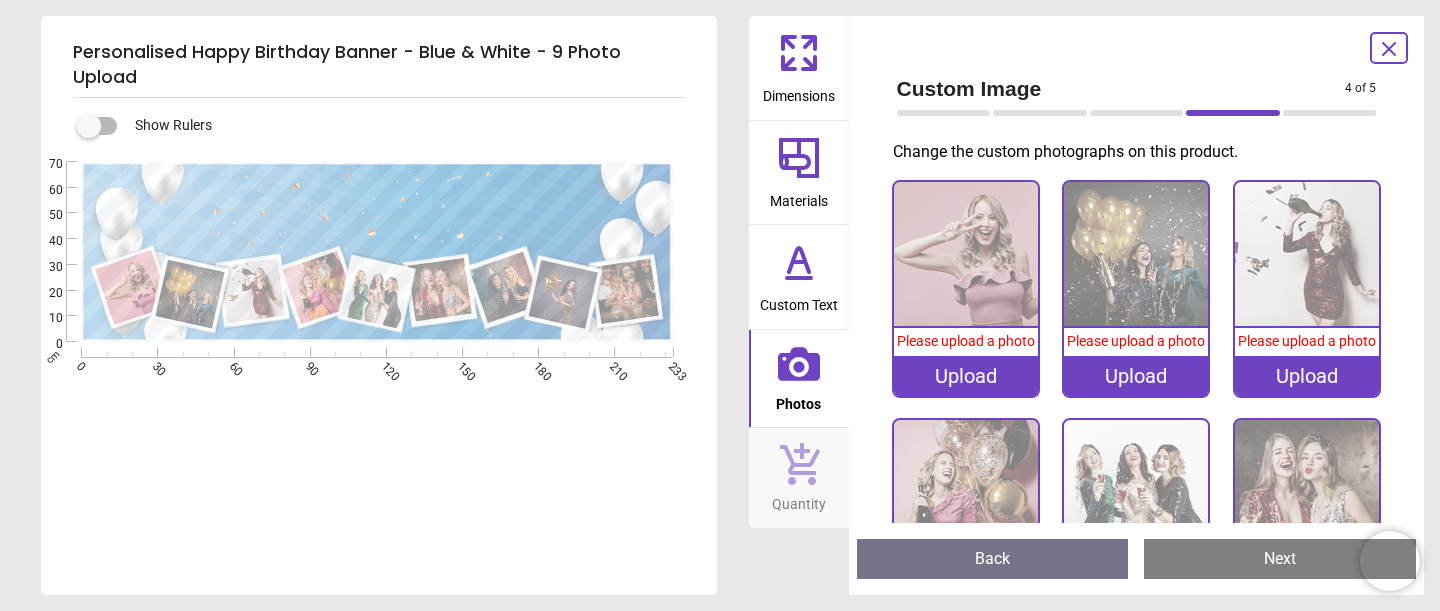 click on "Upload" at bounding box center (966, 376) 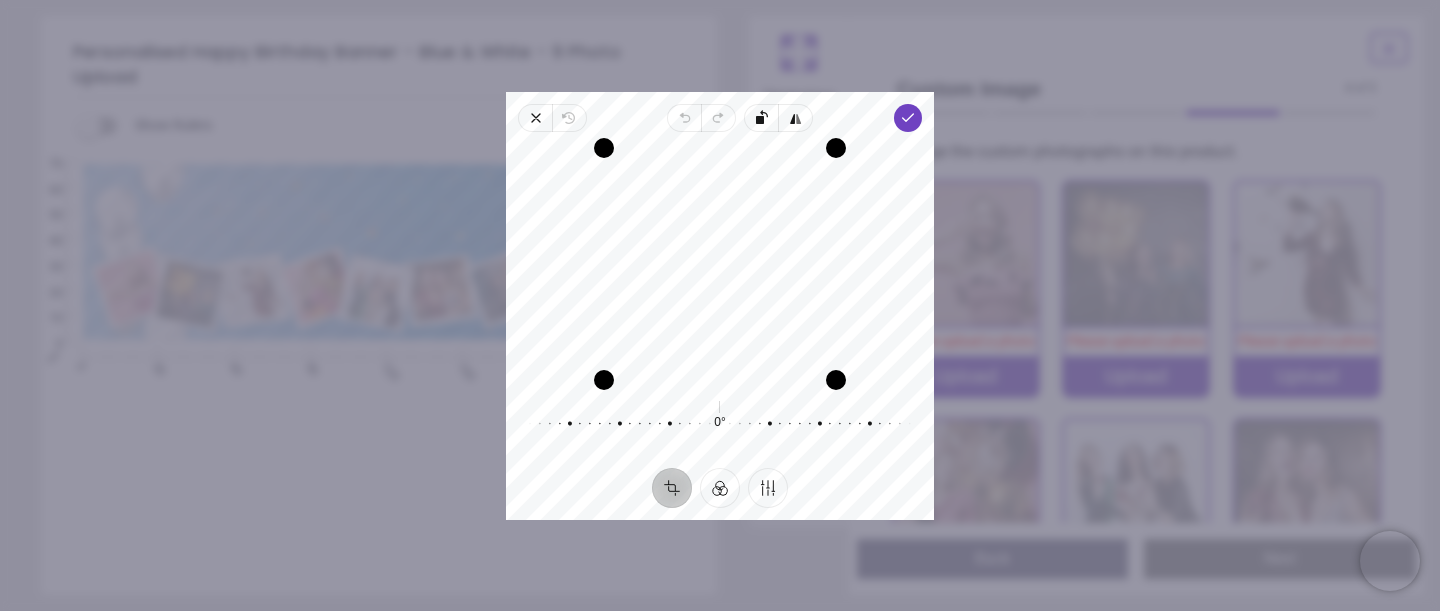 click on "Recenter" at bounding box center [720, 264] 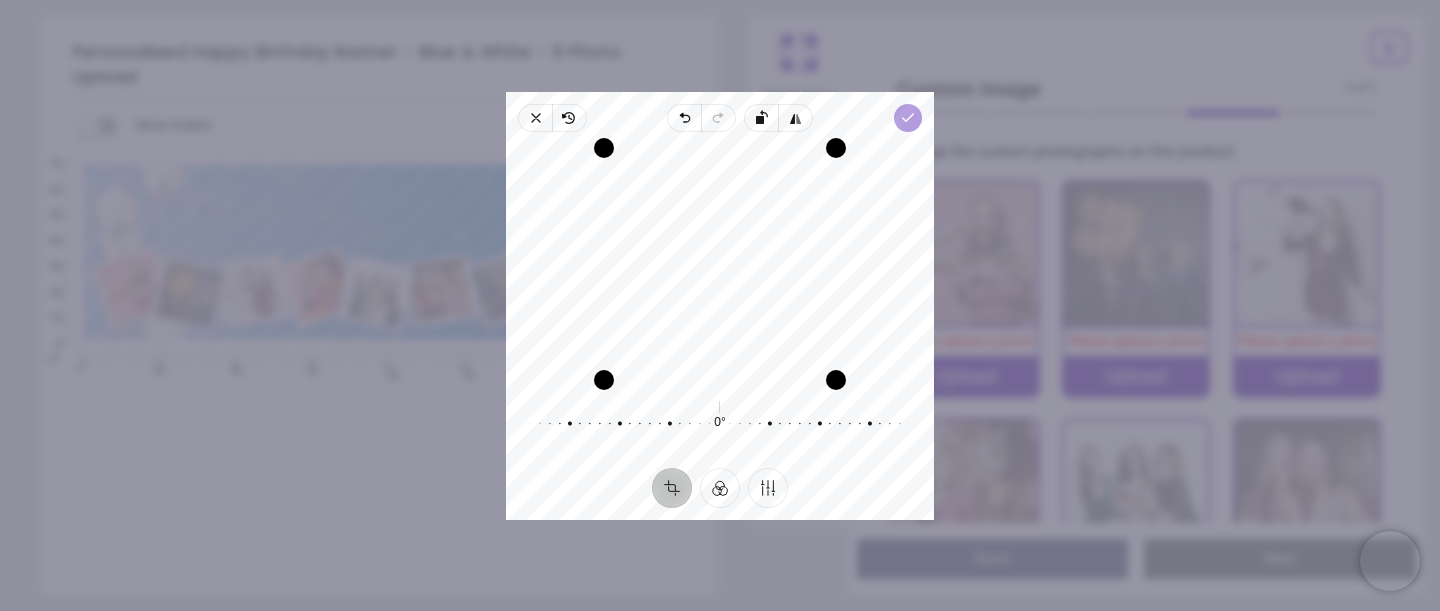 click 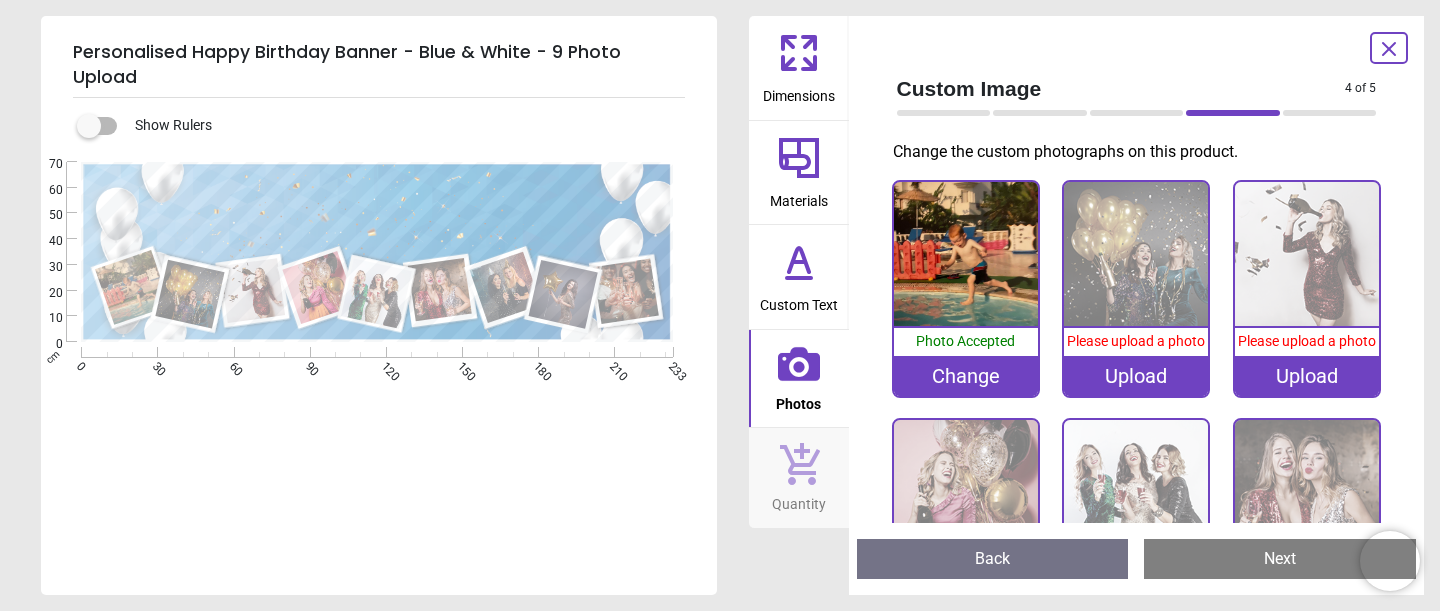 click on "Upload" at bounding box center [1136, 376] 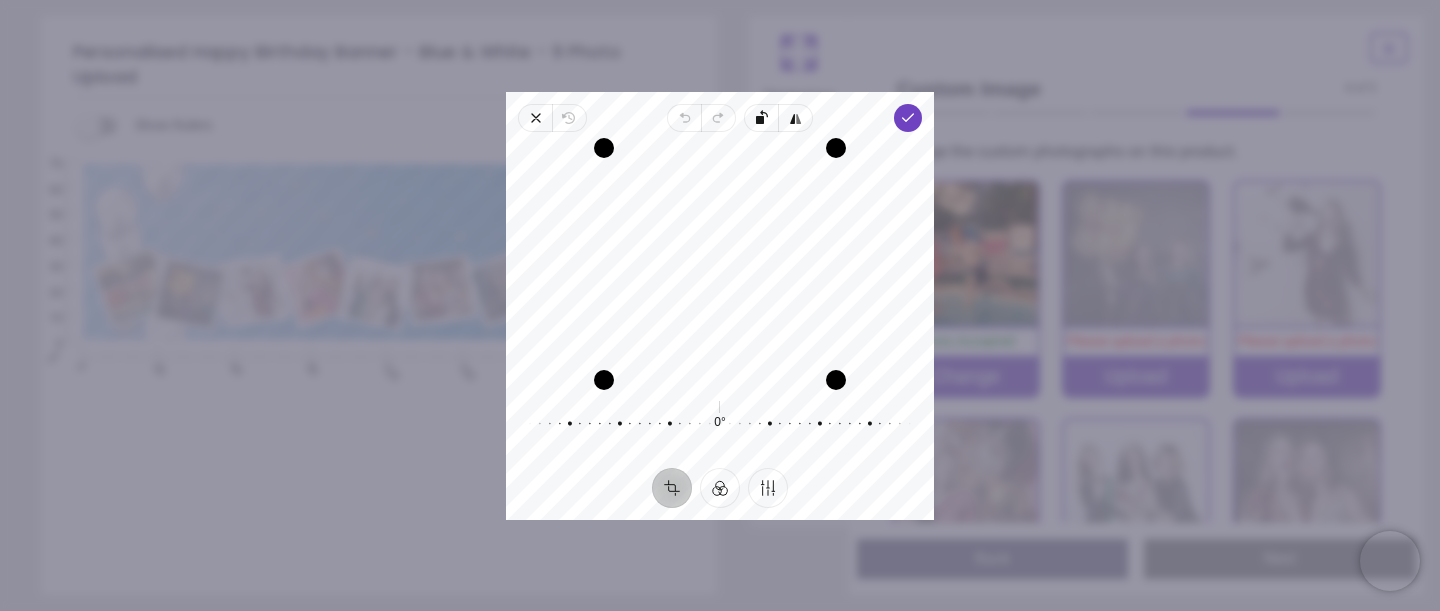 drag, startPoint x: 736, startPoint y: 283, endPoint x: 733, endPoint y: 338, distance: 55.081757 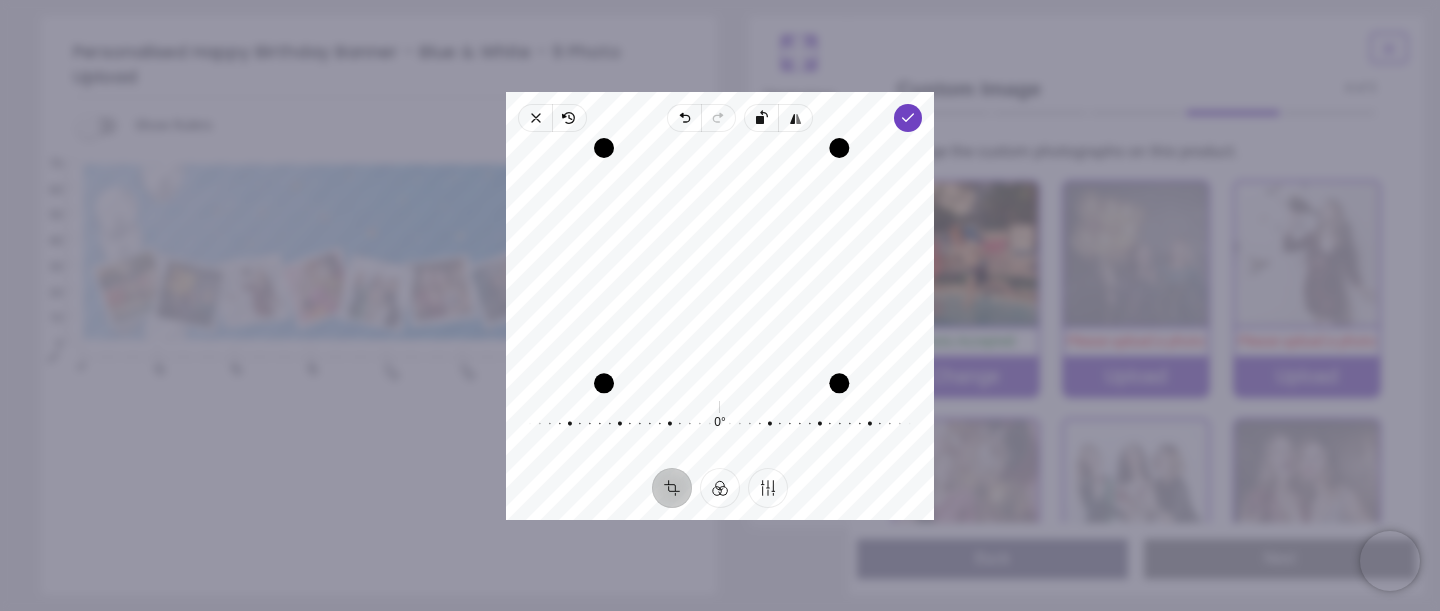 drag, startPoint x: 833, startPoint y: 379, endPoint x: 834, endPoint y: 400, distance: 21.023796 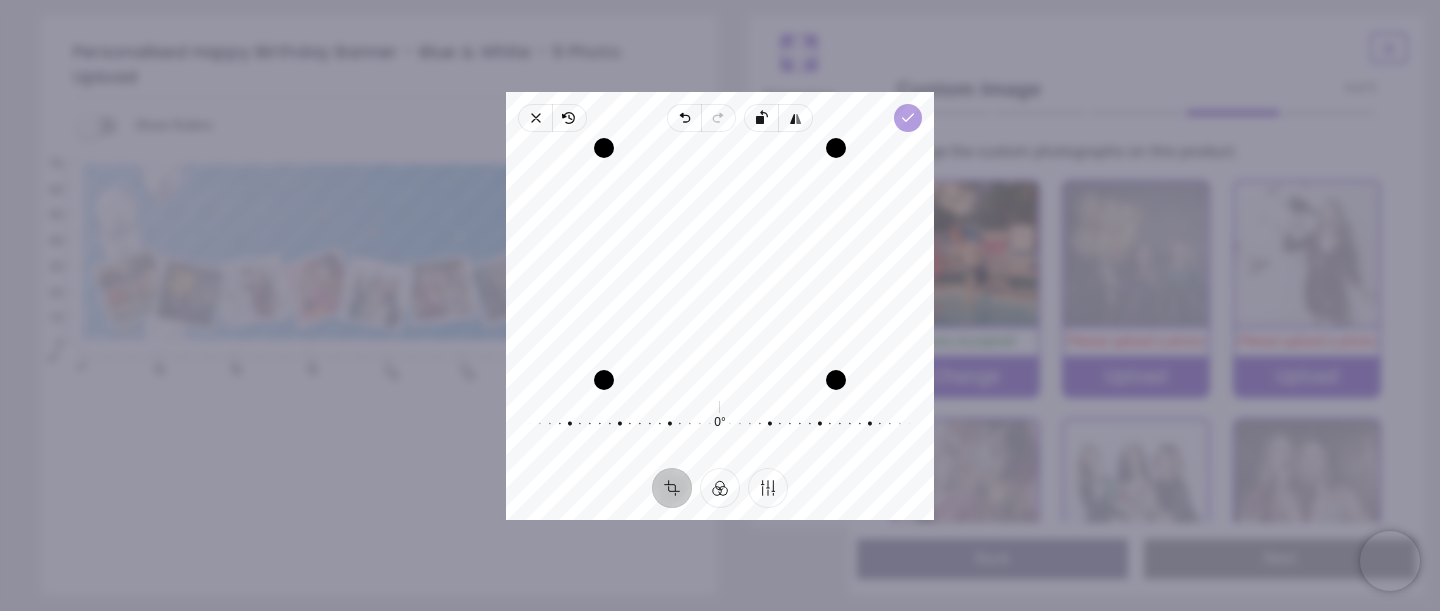 click 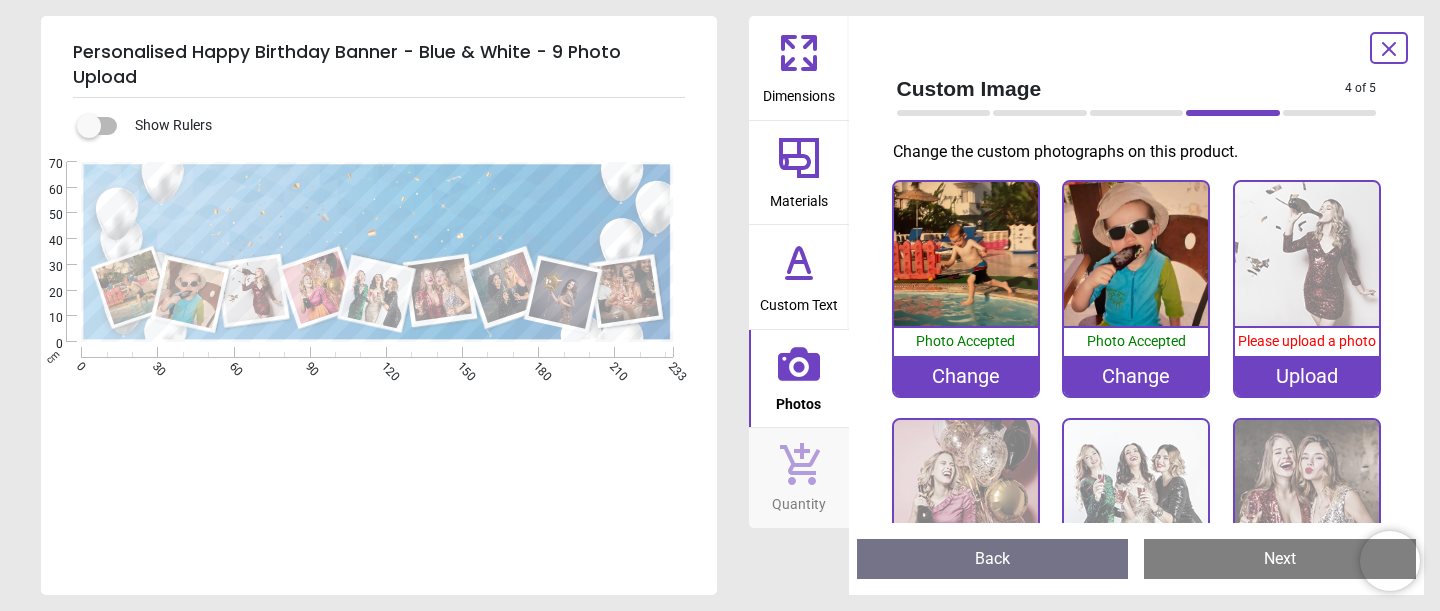 click on "Upload" at bounding box center (1307, 376) 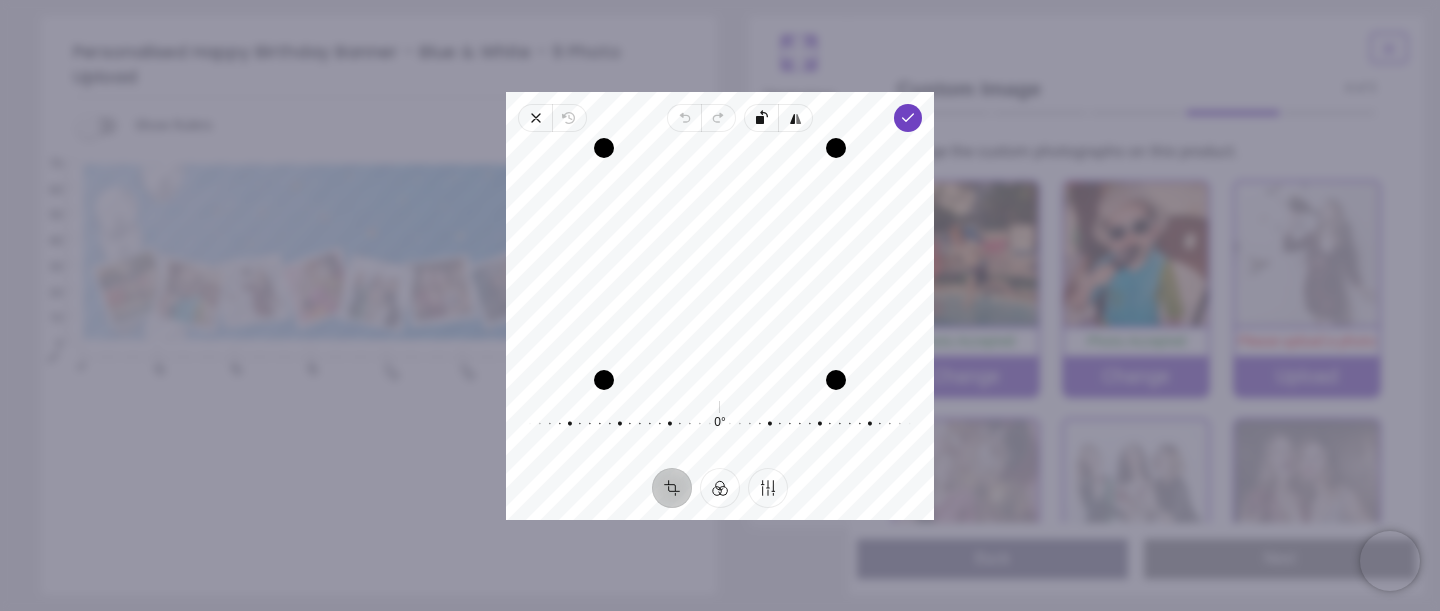 drag, startPoint x: 734, startPoint y: 345, endPoint x: 746, endPoint y: 346, distance: 12.0415945 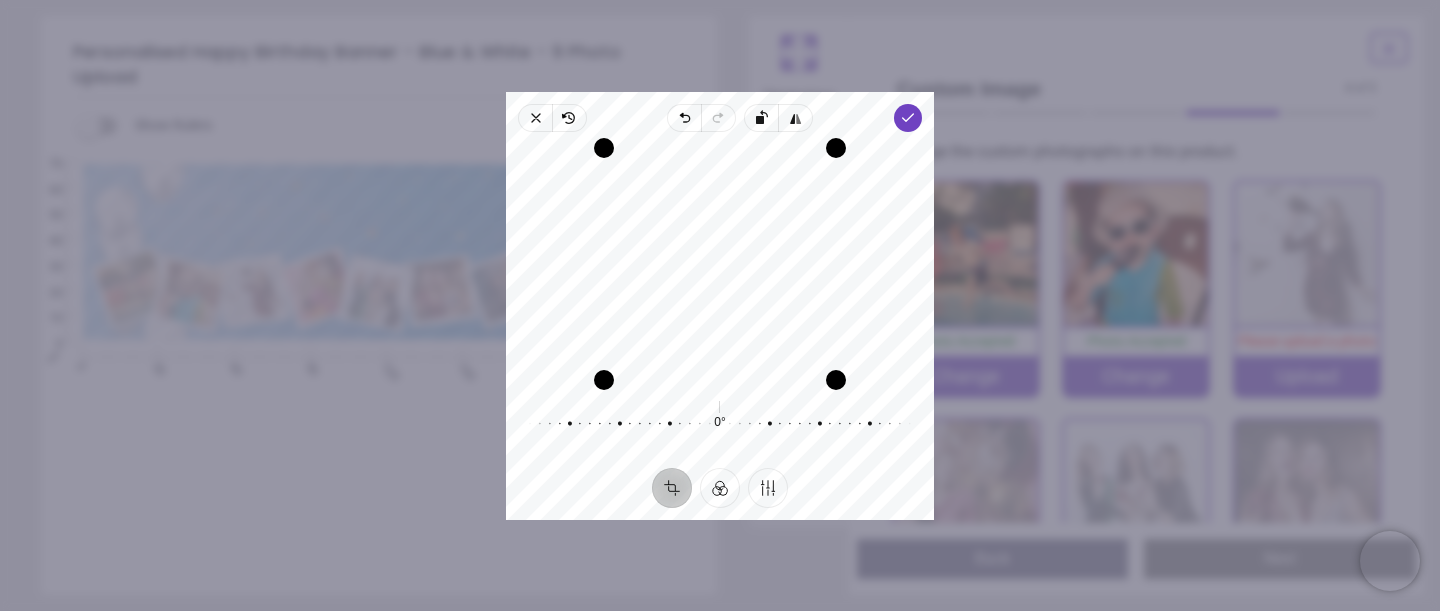 drag, startPoint x: 746, startPoint y: 346, endPoint x: 709, endPoint y: 345, distance: 37.01351 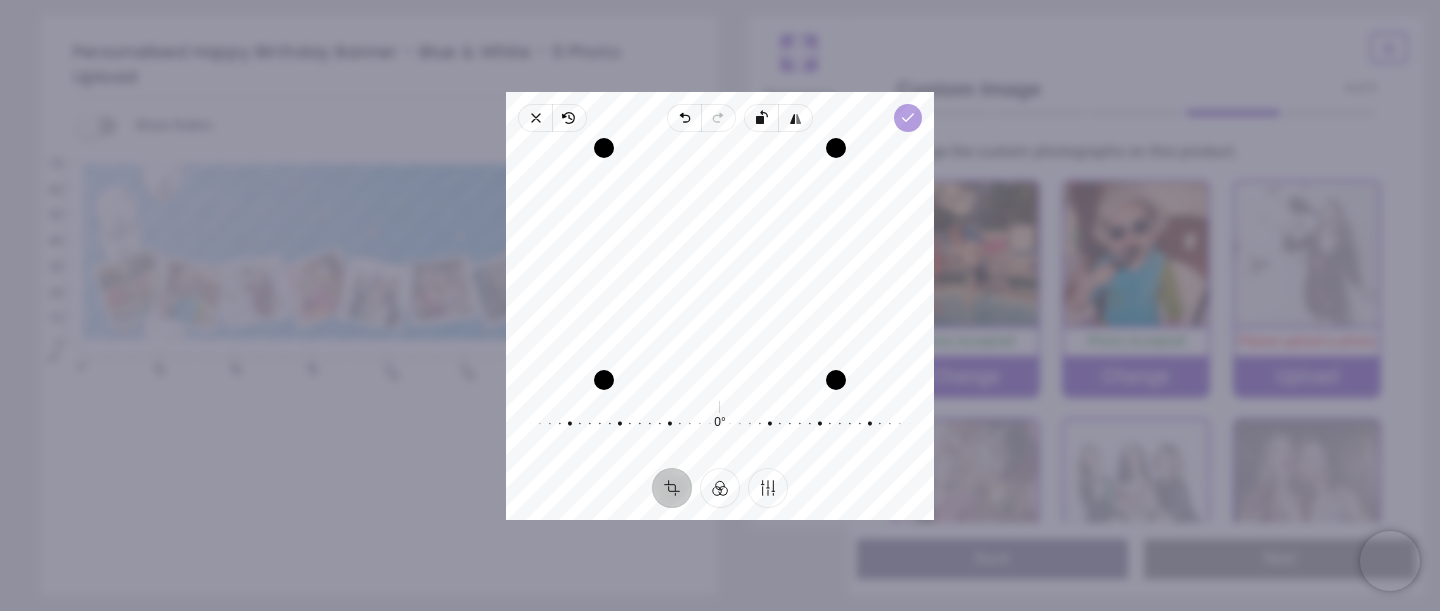 click 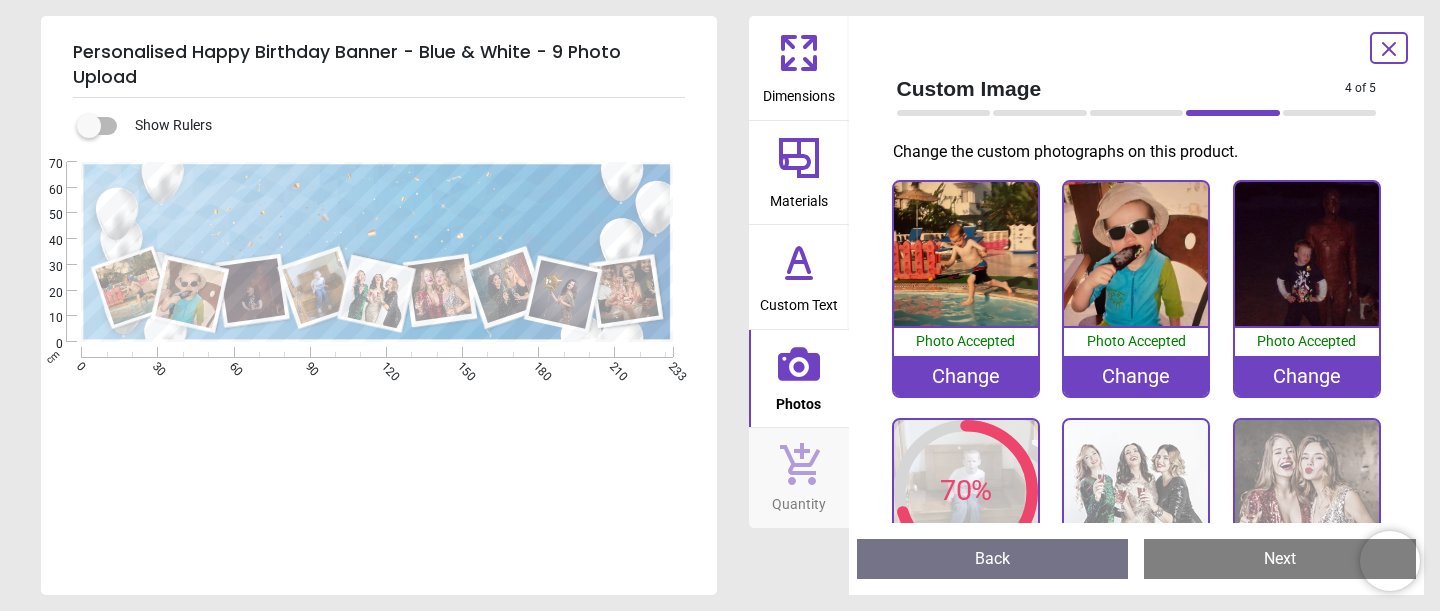 scroll, scrollTop: 0, scrollLeft: 0, axis: both 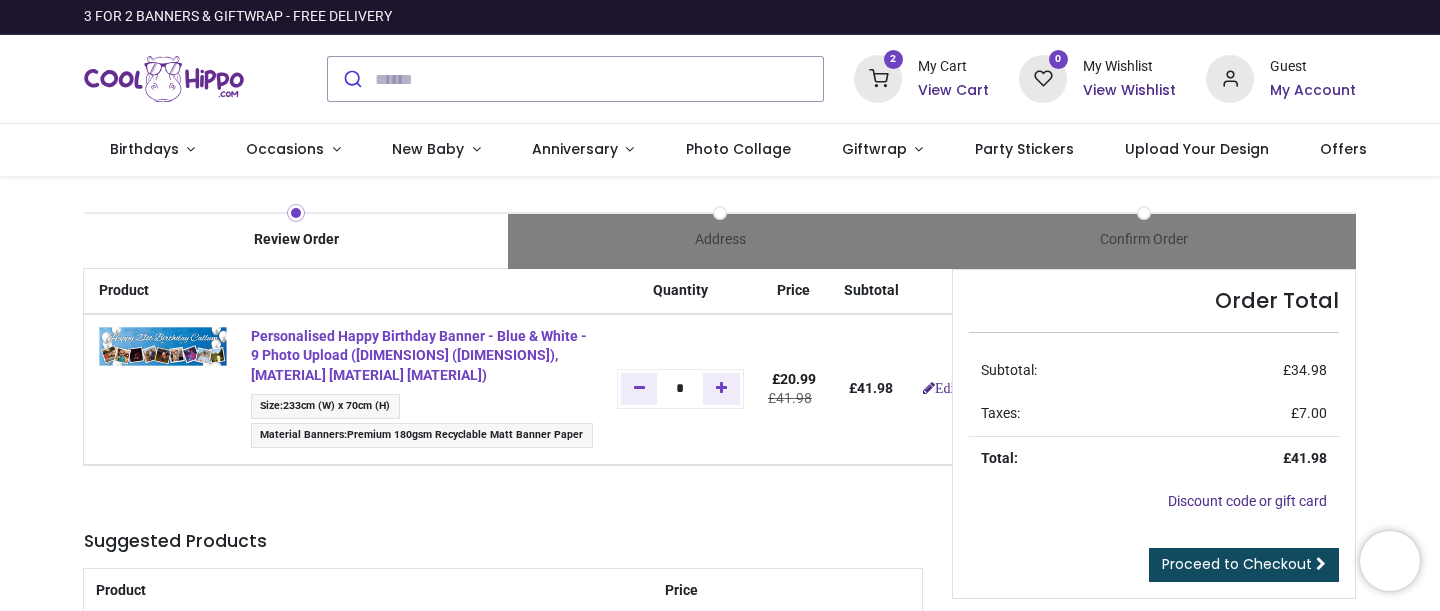 click on "Personalised Happy Birthday Banner - Blue & White - 9 Photo Upload (233cm (W) x 70cm (H), Premium 180gsm Recyclable Matt Banner Paper)" at bounding box center (419, 355) 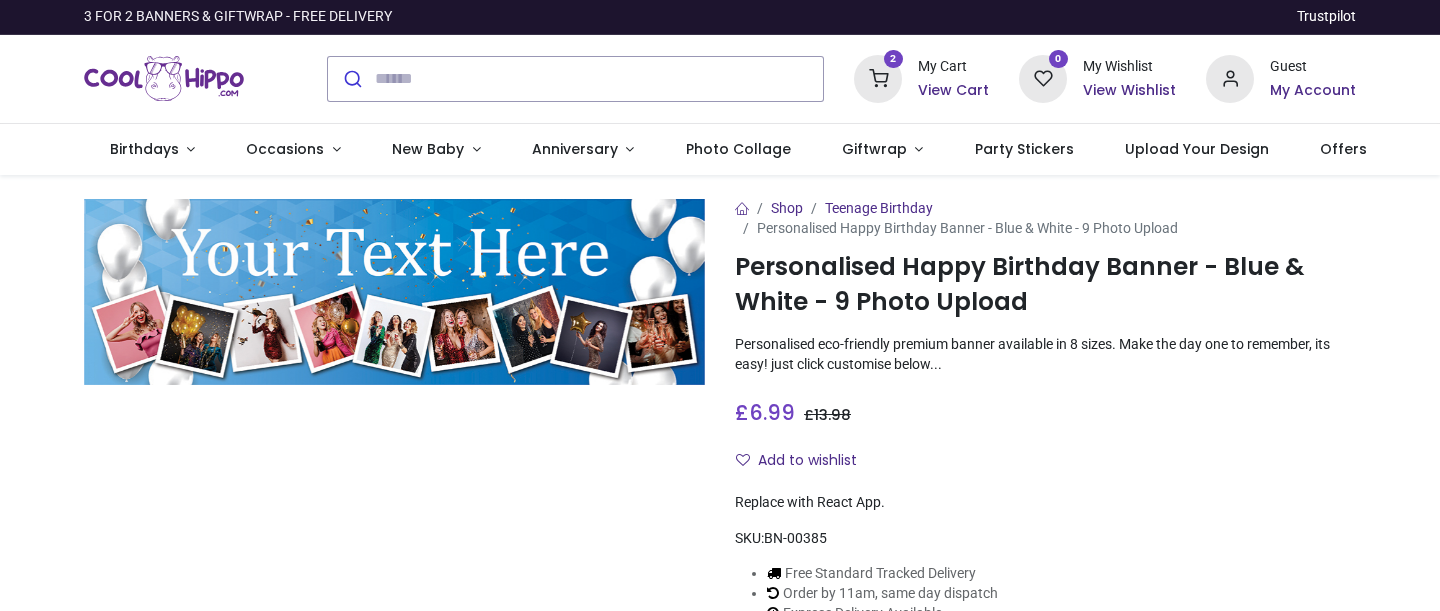 scroll, scrollTop: 0, scrollLeft: 0, axis: both 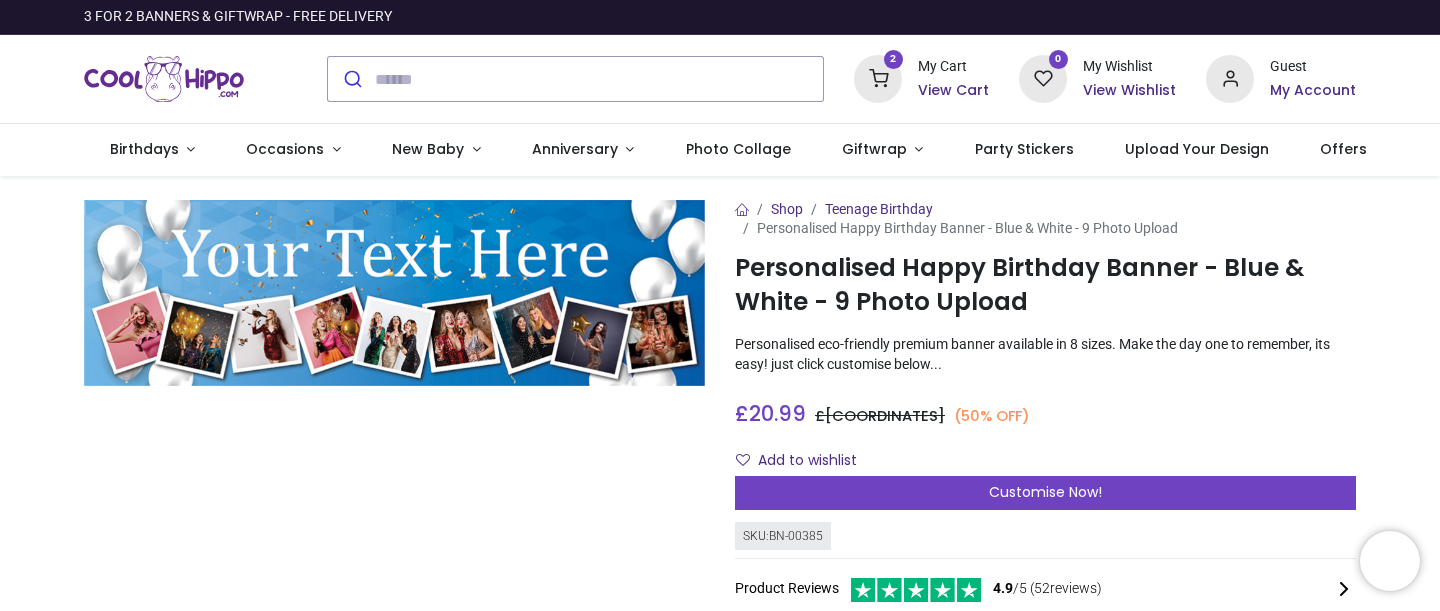 click at bounding box center [394, 487] 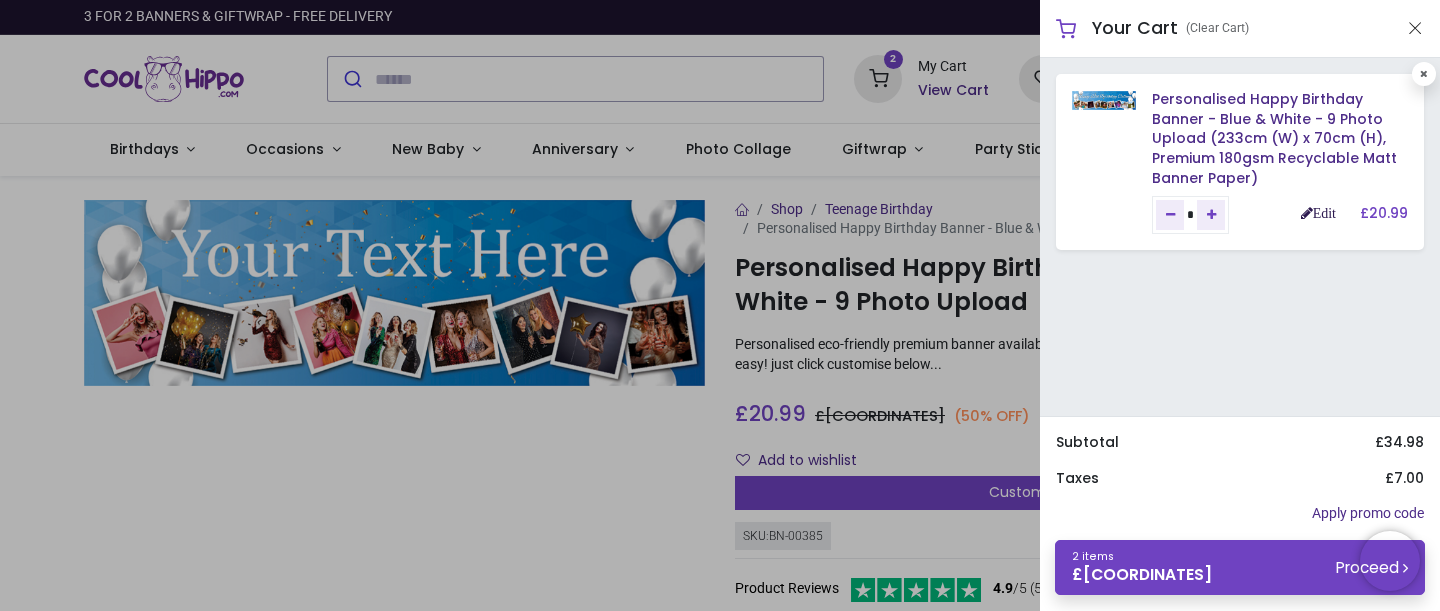 click on "Edit" at bounding box center [1318, 213] 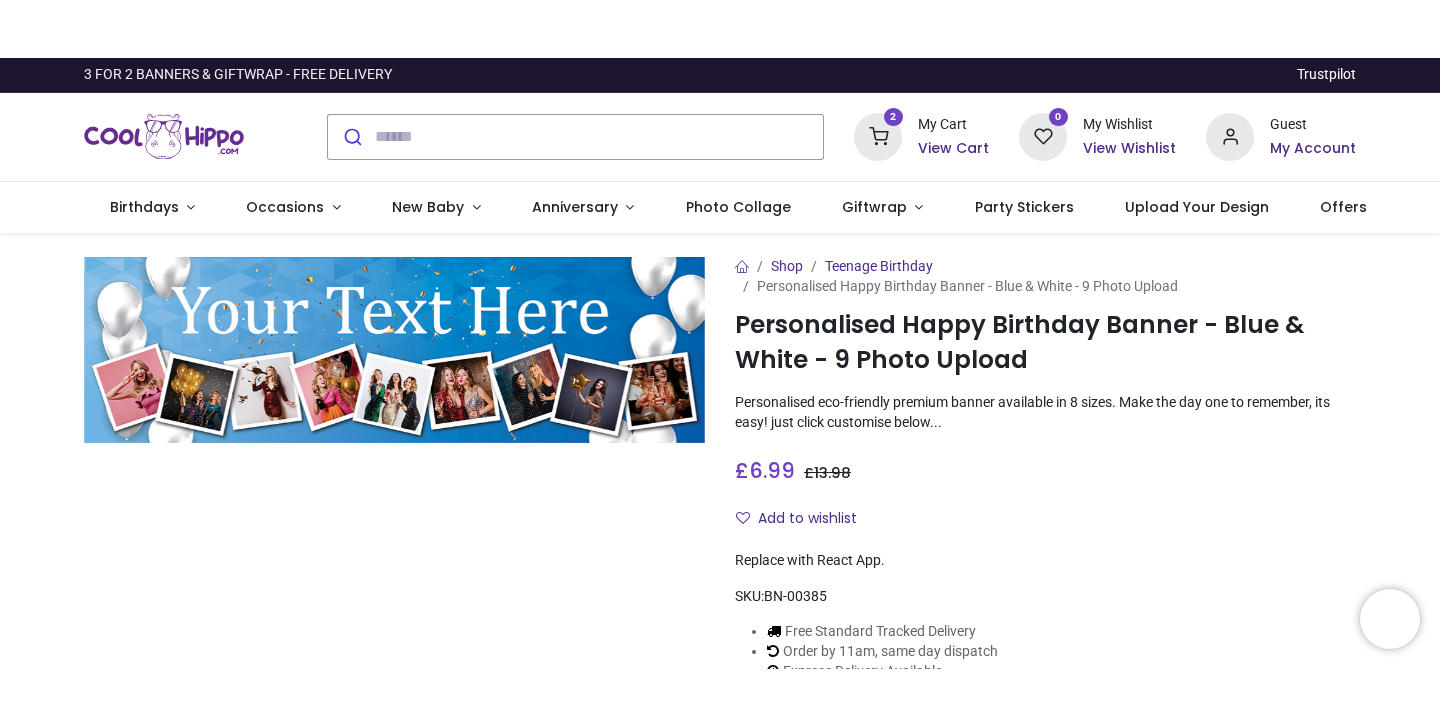 scroll, scrollTop: 0, scrollLeft: 0, axis: both 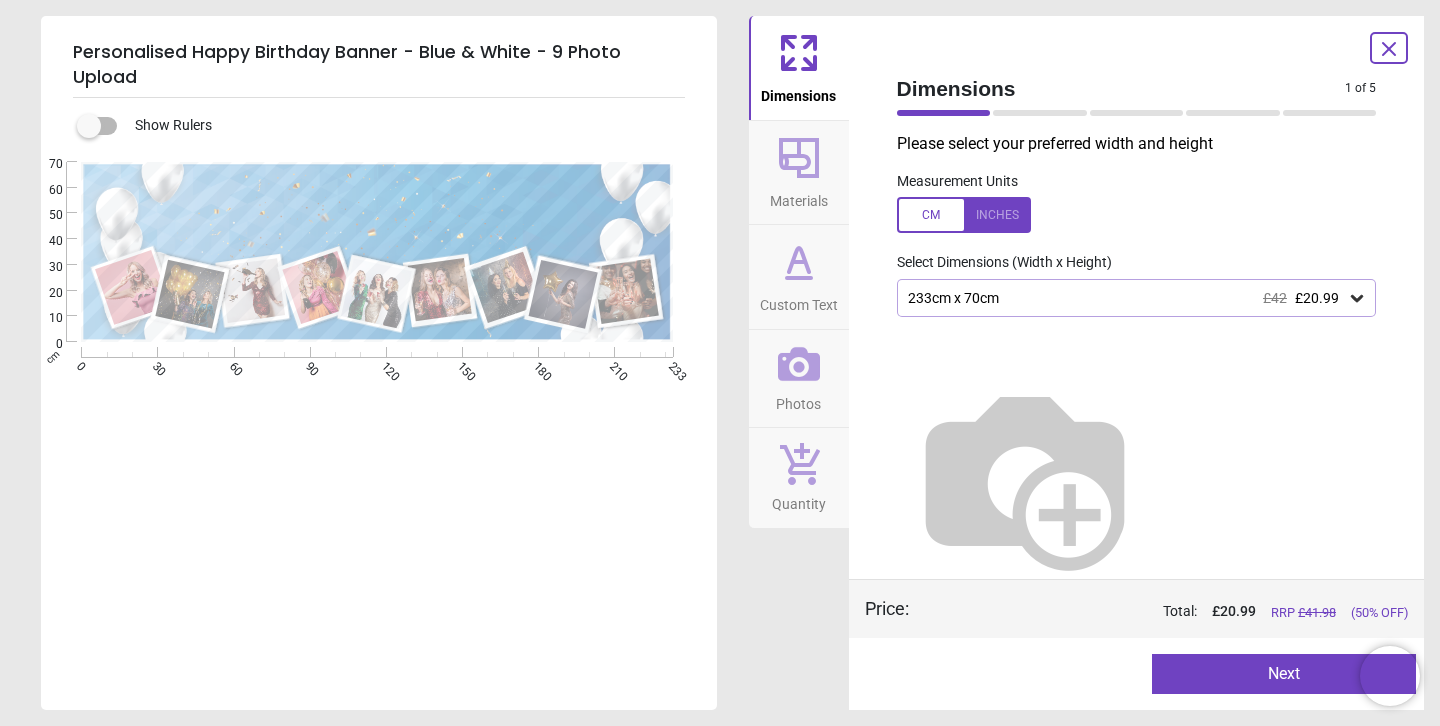 type on "**********" 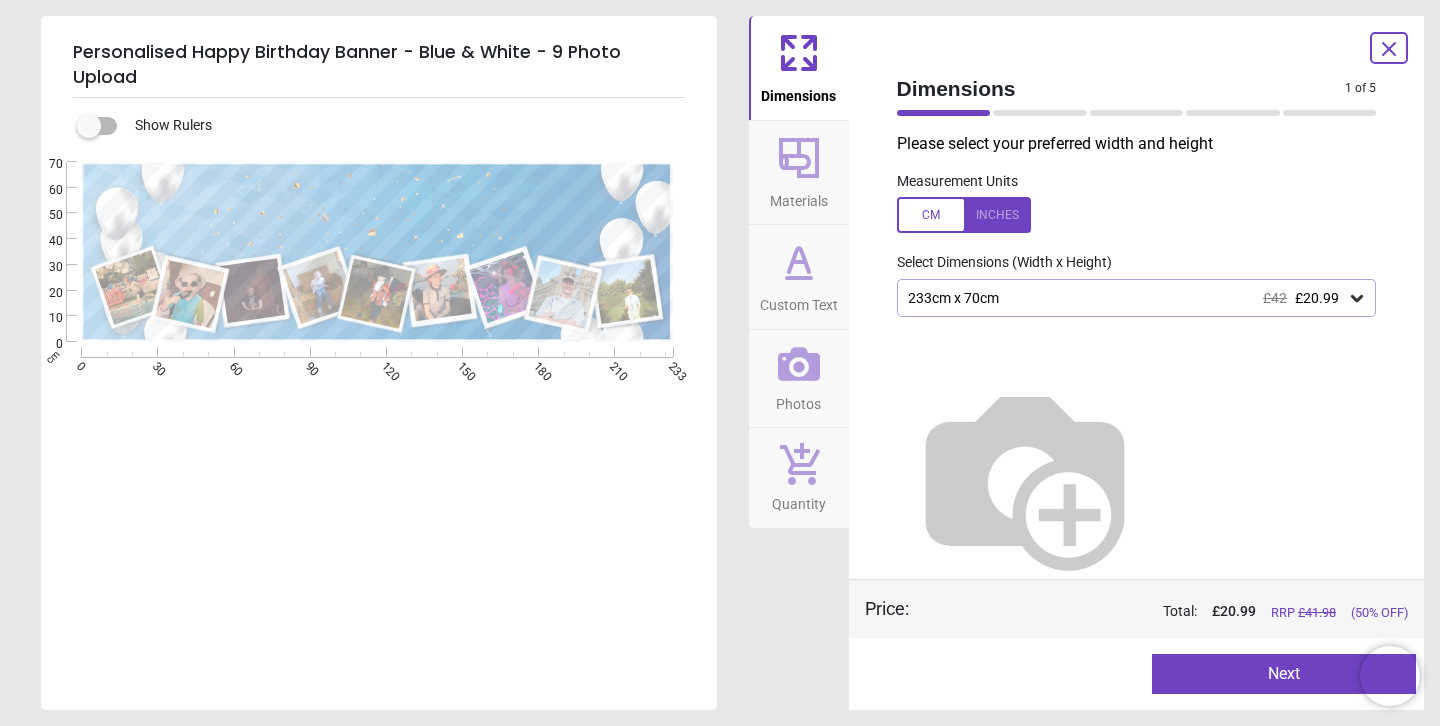 click 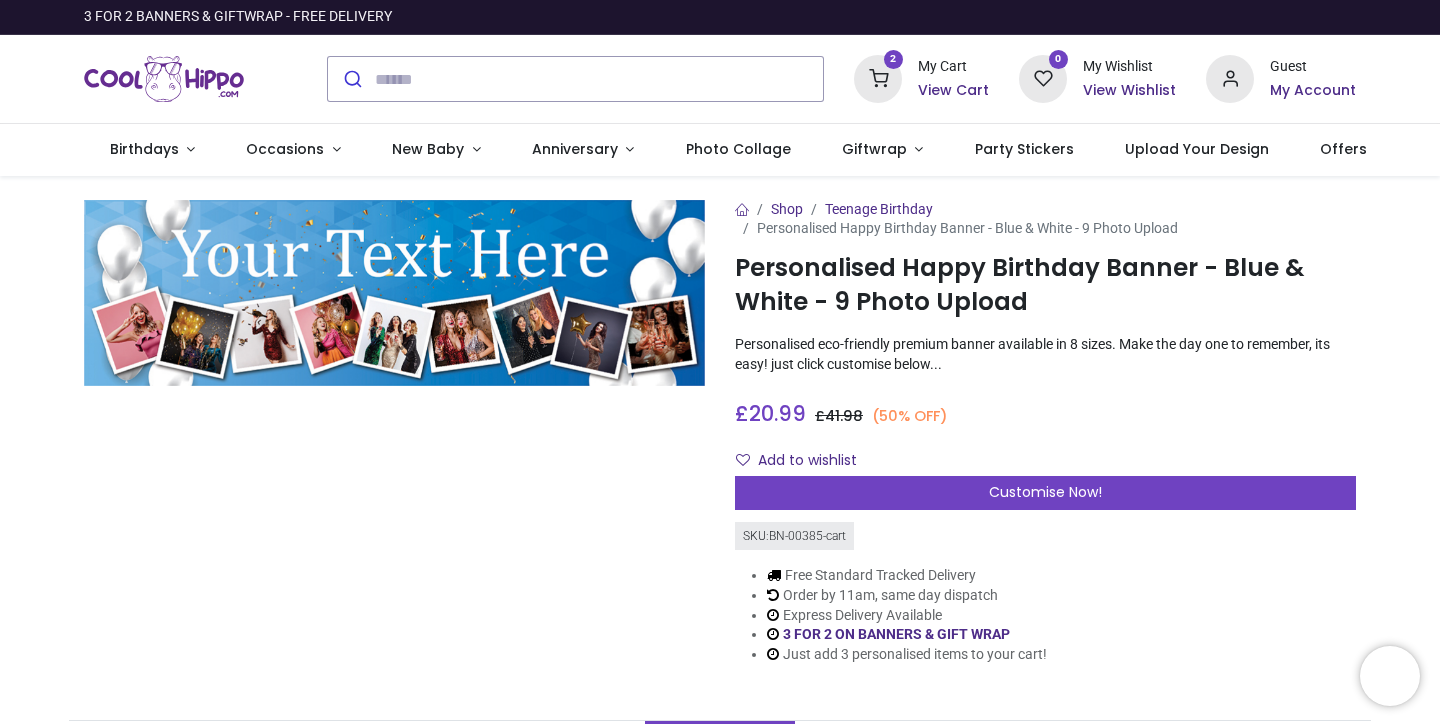 drag, startPoint x: 1384, startPoint y: 48, endPoint x: 927, endPoint y: 86, distance: 458.57715 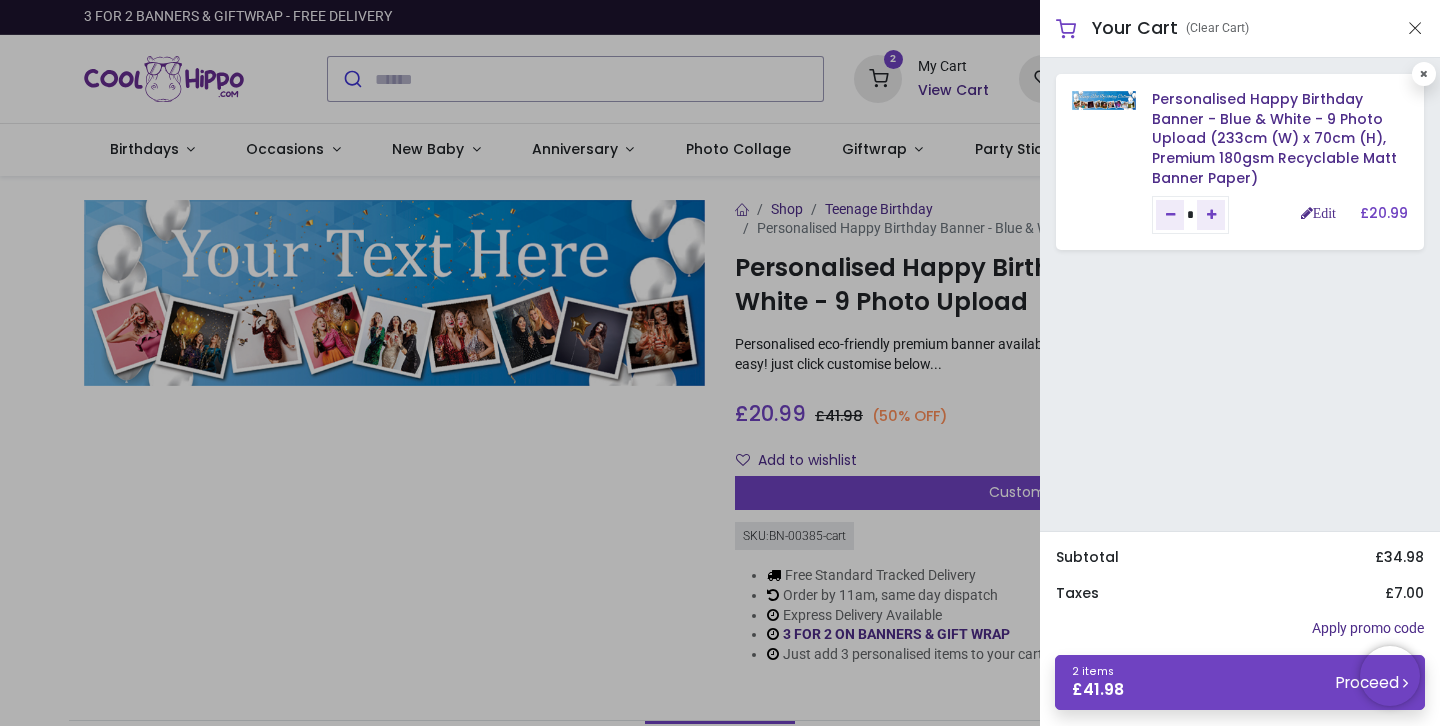 click on "Edit" at bounding box center [1318, 213] 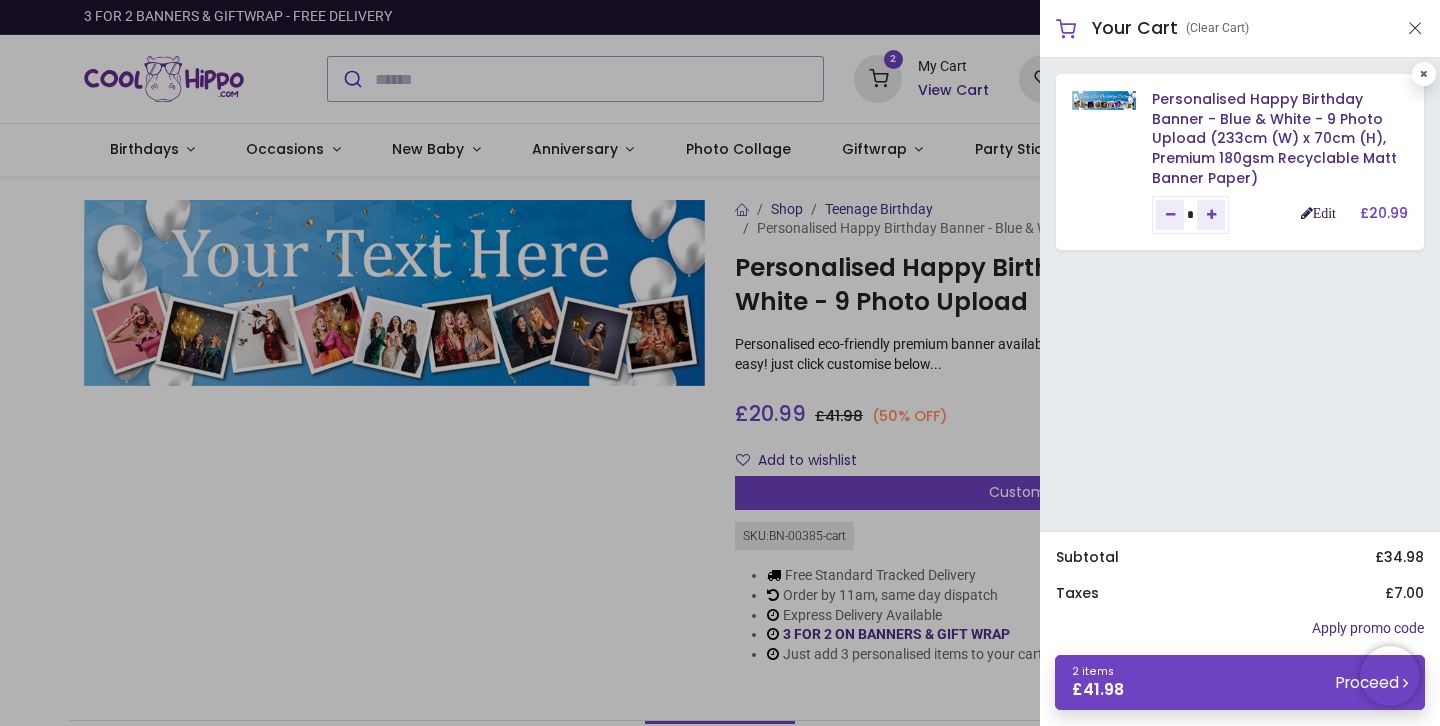 drag, startPoint x: 927, startPoint y: 86, endPoint x: 1317, endPoint y: 220, distance: 412.37848 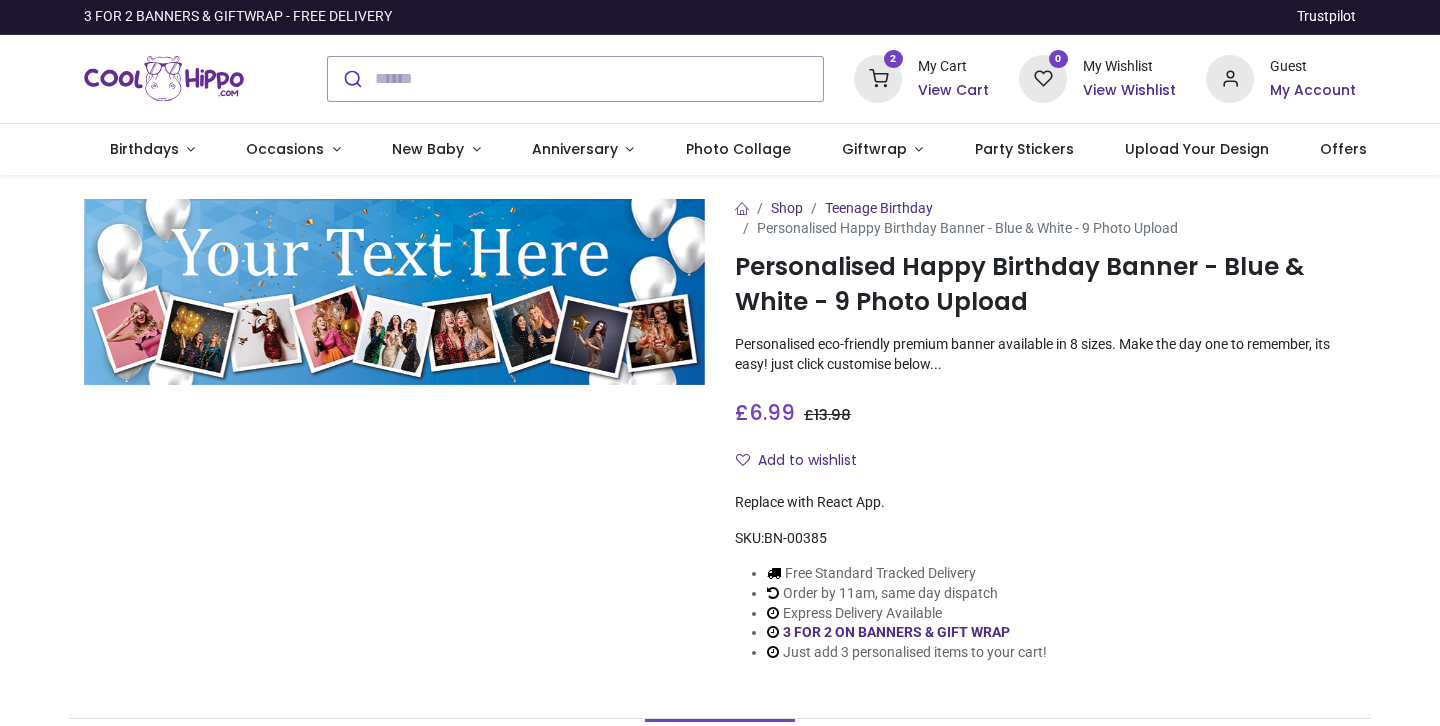 scroll, scrollTop: 0, scrollLeft: 0, axis: both 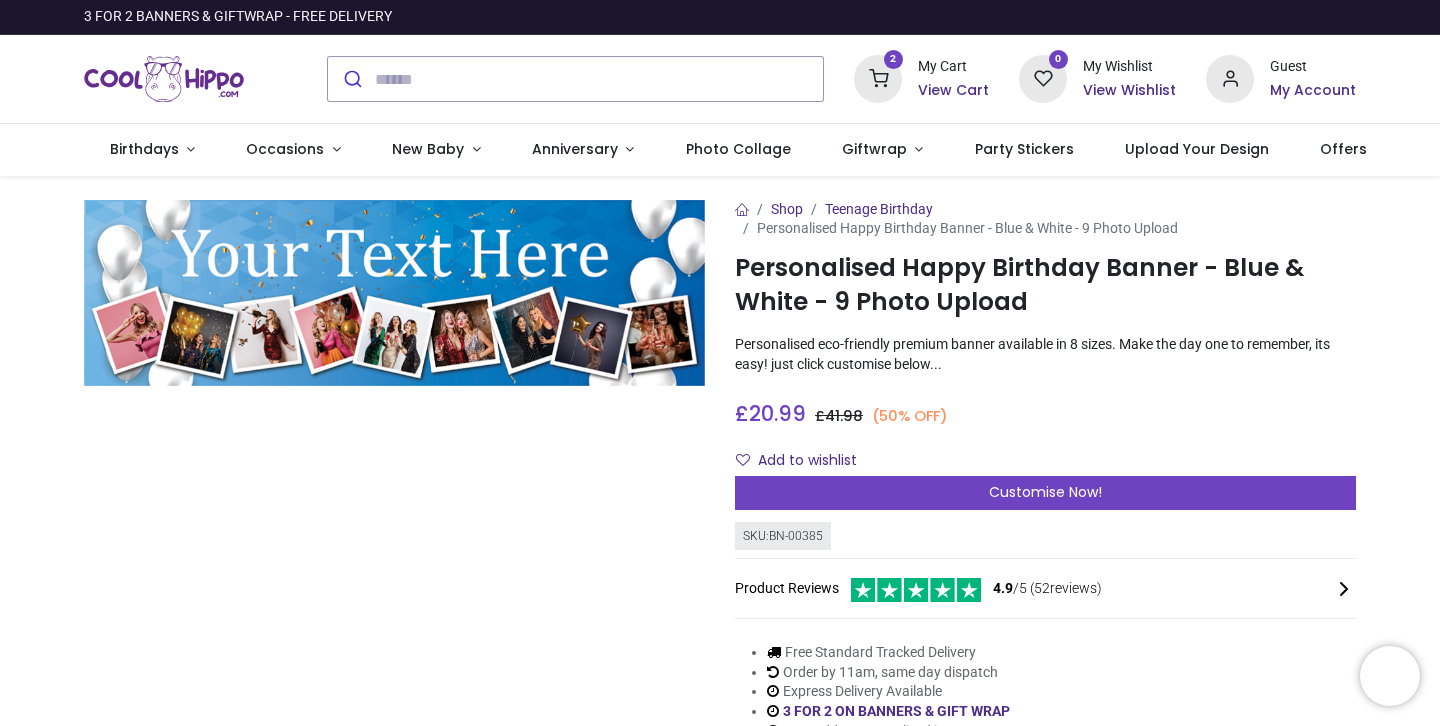 drag, startPoint x: 0, startPoint y: 0, endPoint x: 980, endPoint y: 84, distance: 983.5934 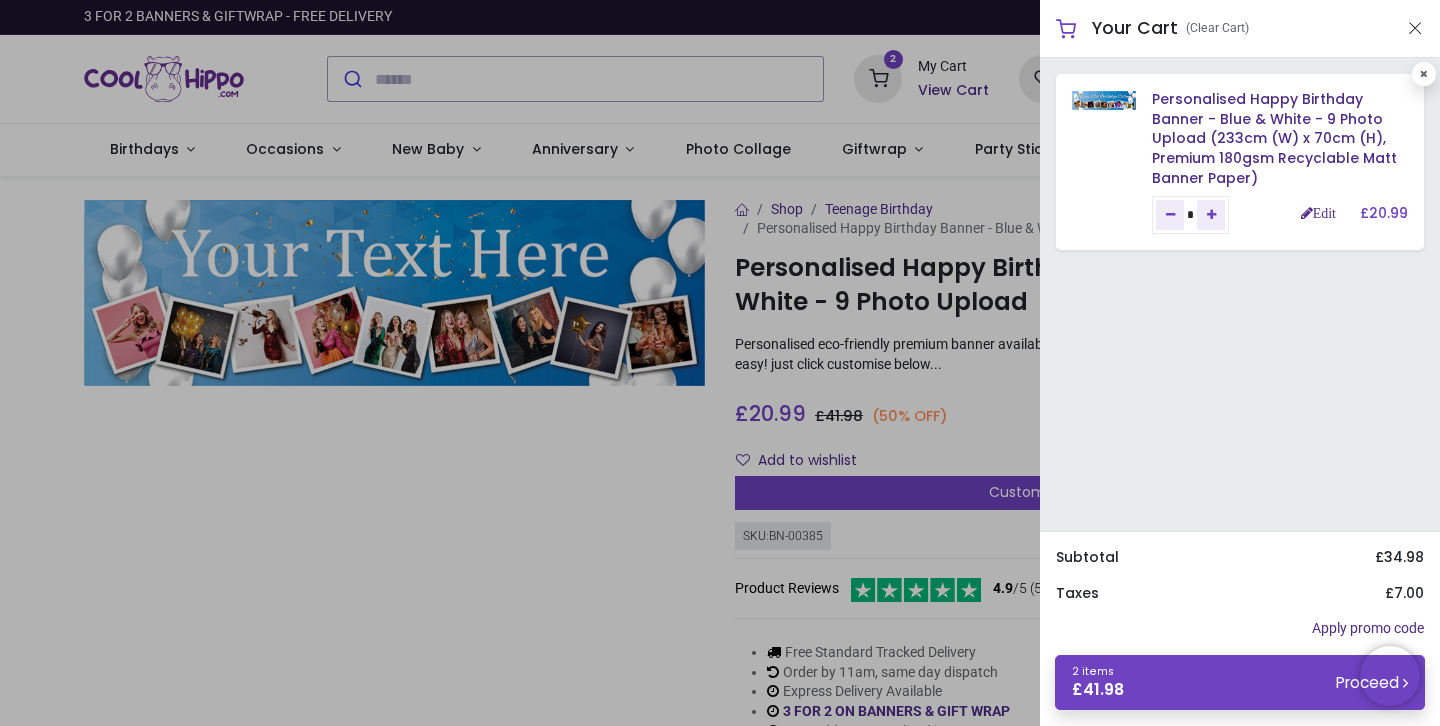 click on "Edit" at bounding box center [1318, 213] 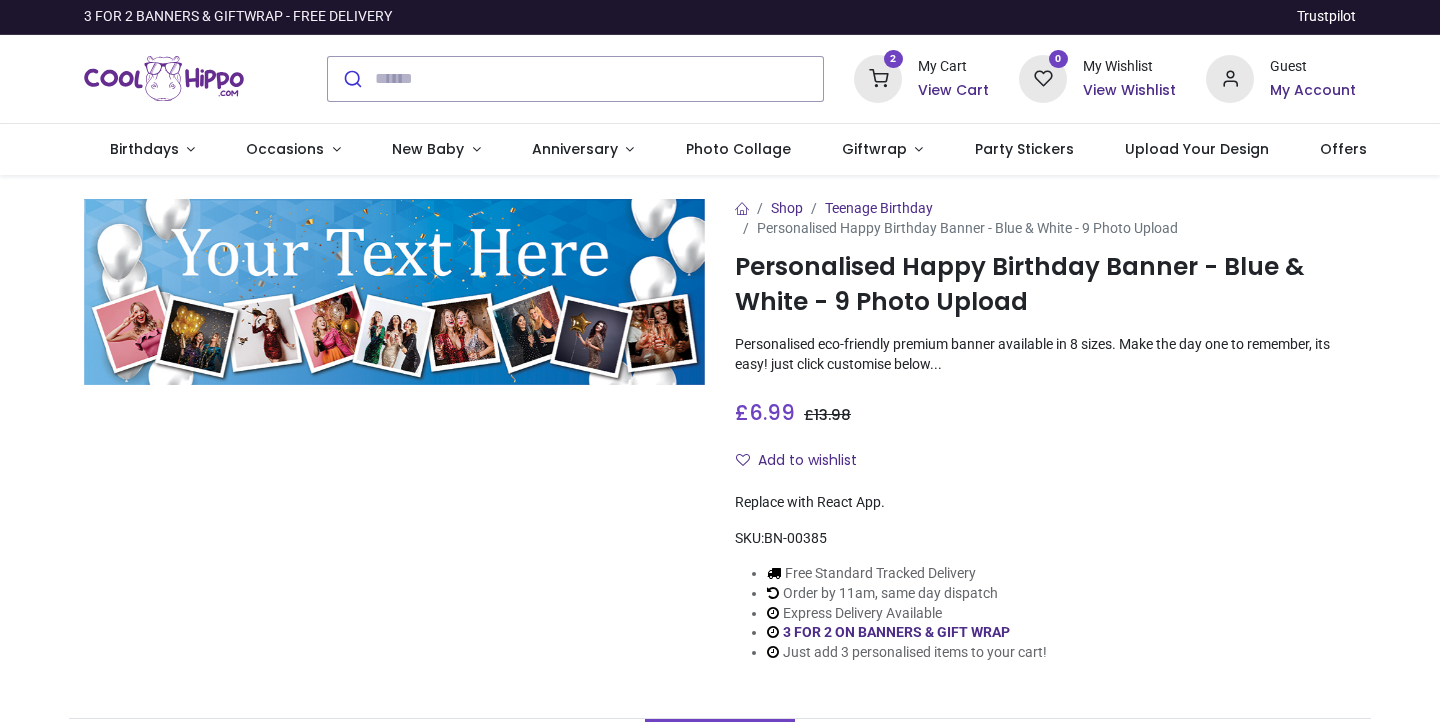 scroll, scrollTop: 0, scrollLeft: 0, axis: both 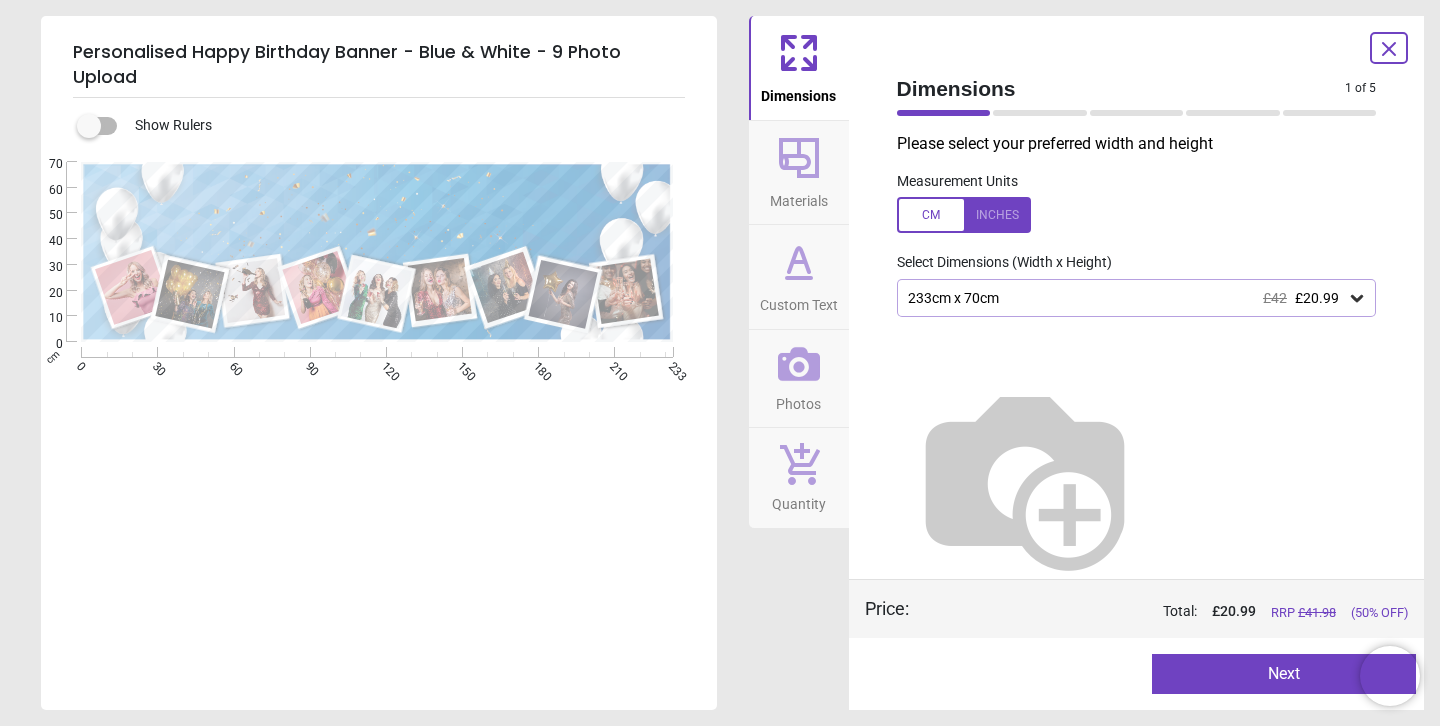 type on "**********" 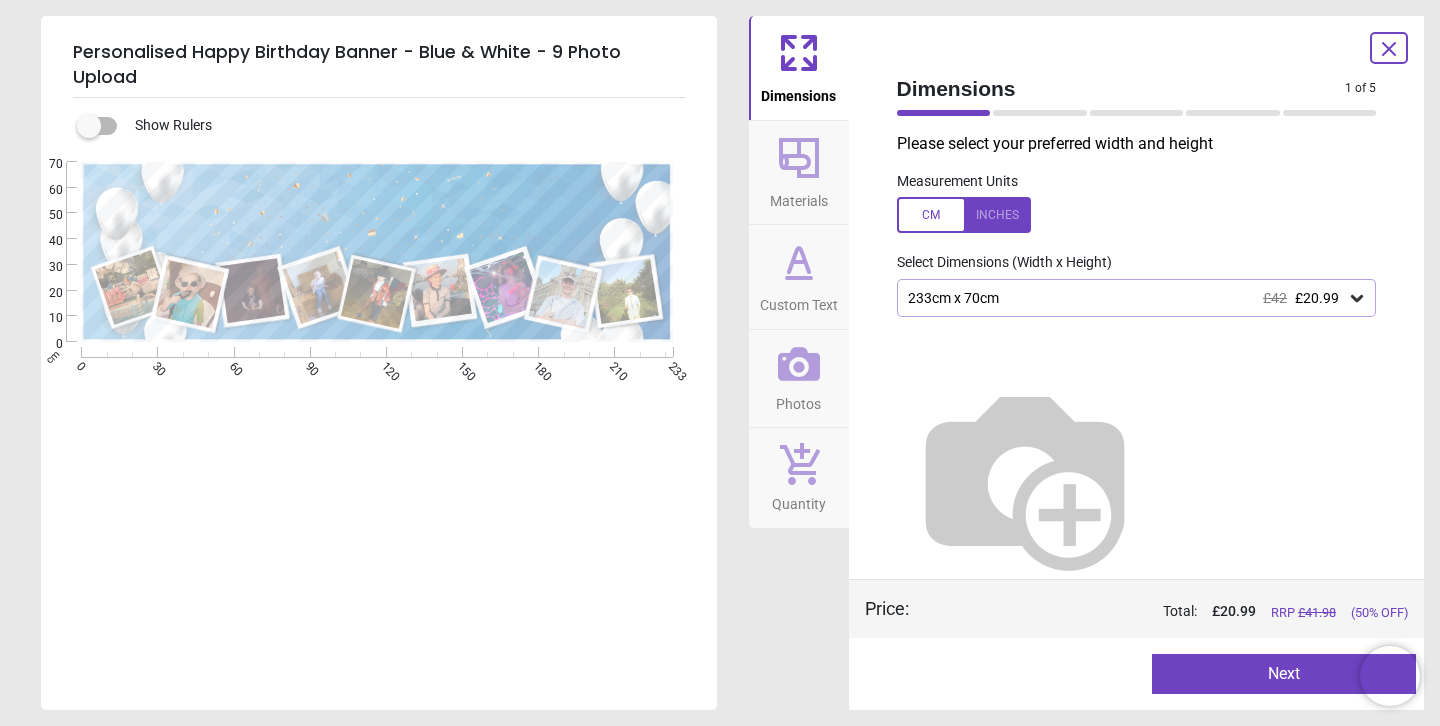 click 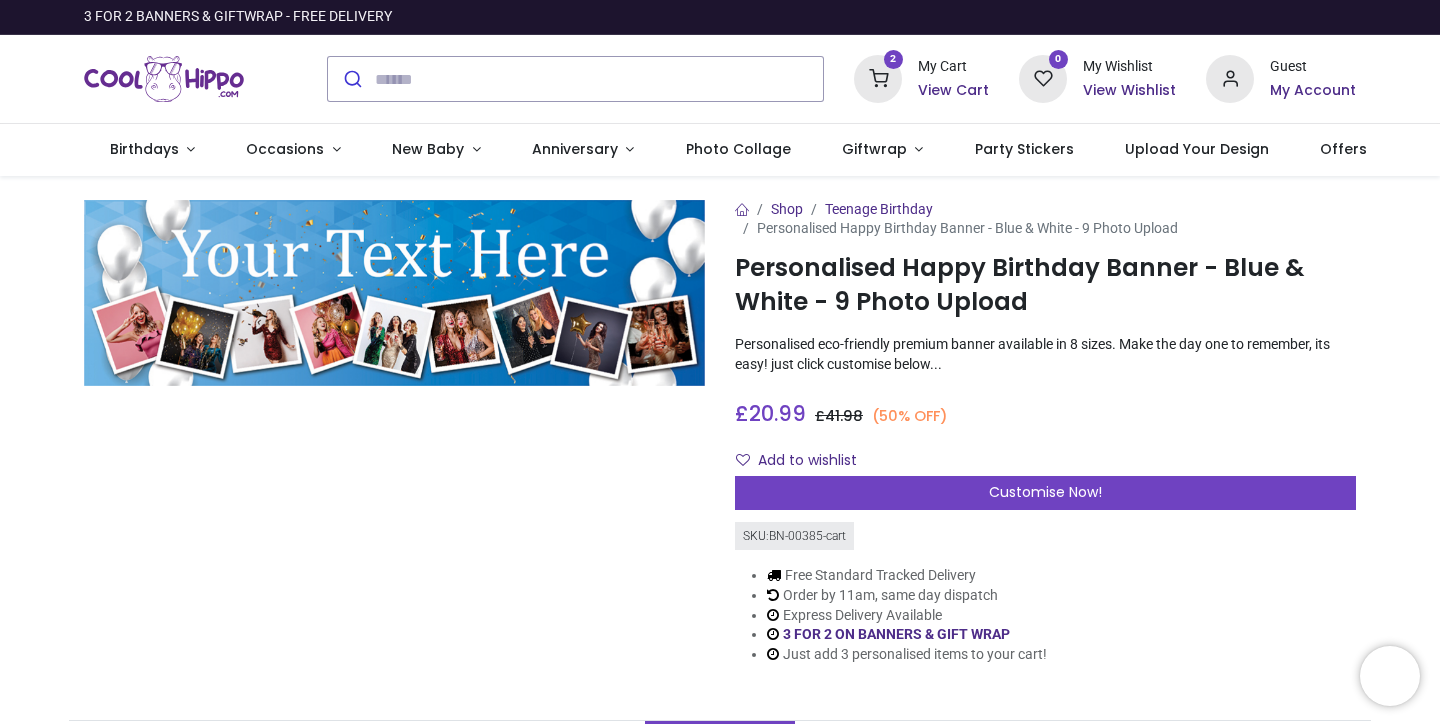 click on "View Cart" at bounding box center (953, 91) 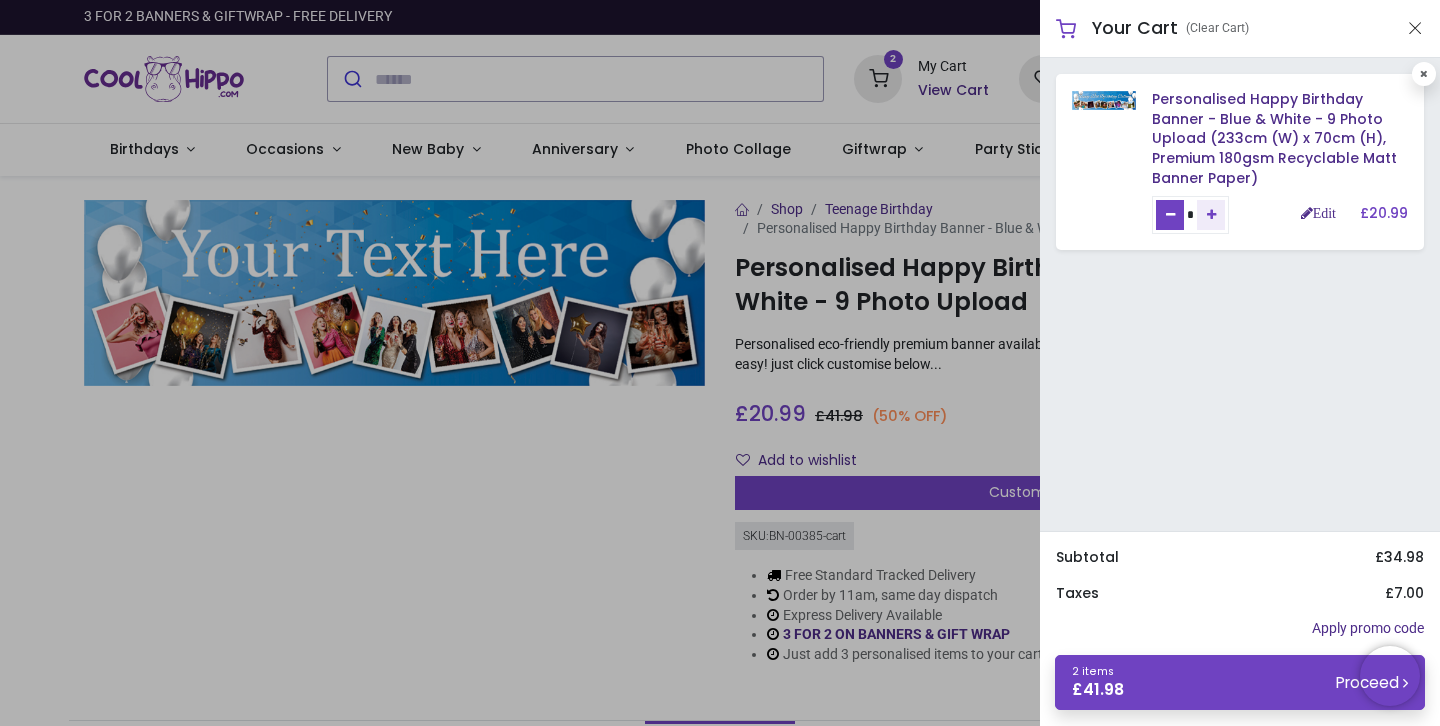 click at bounding box center (1170, 215) 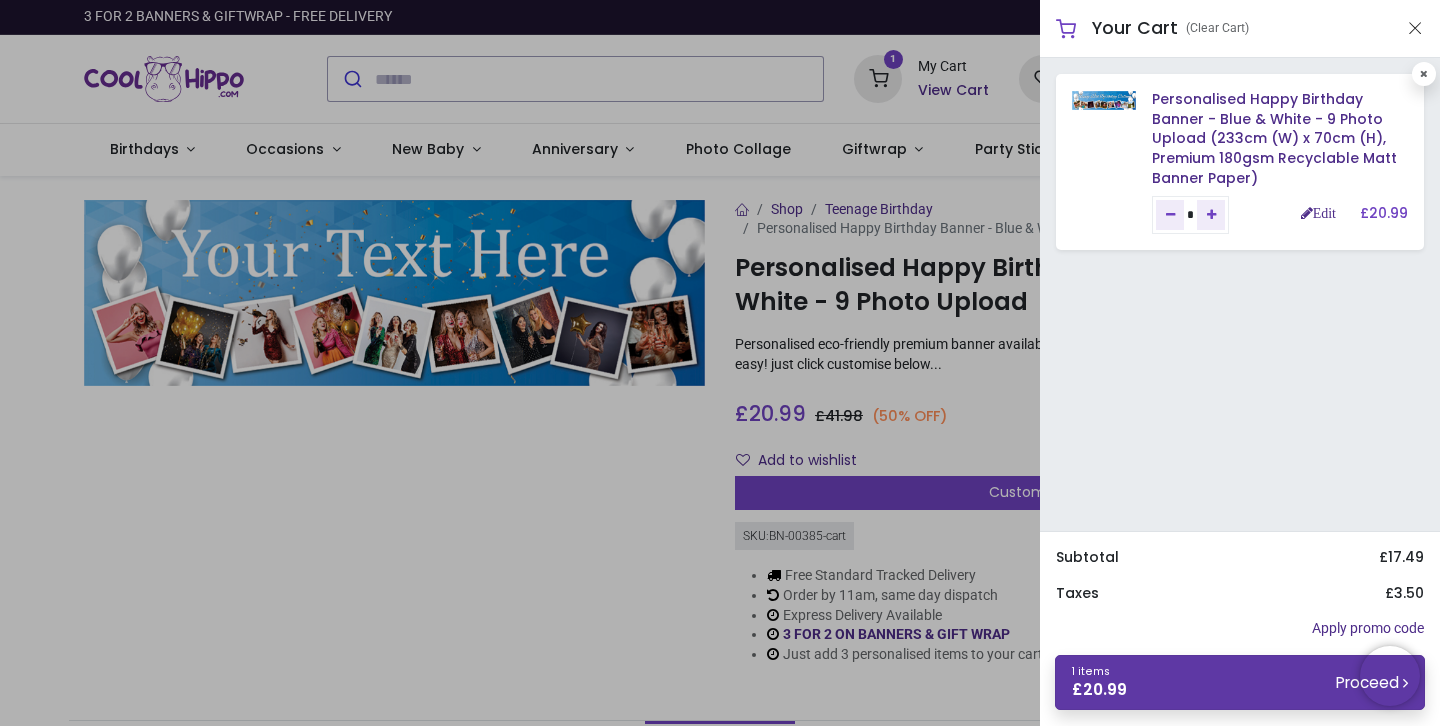 click on "1 items
£  20.99
Proceed" at bounding box center [1240, 682] 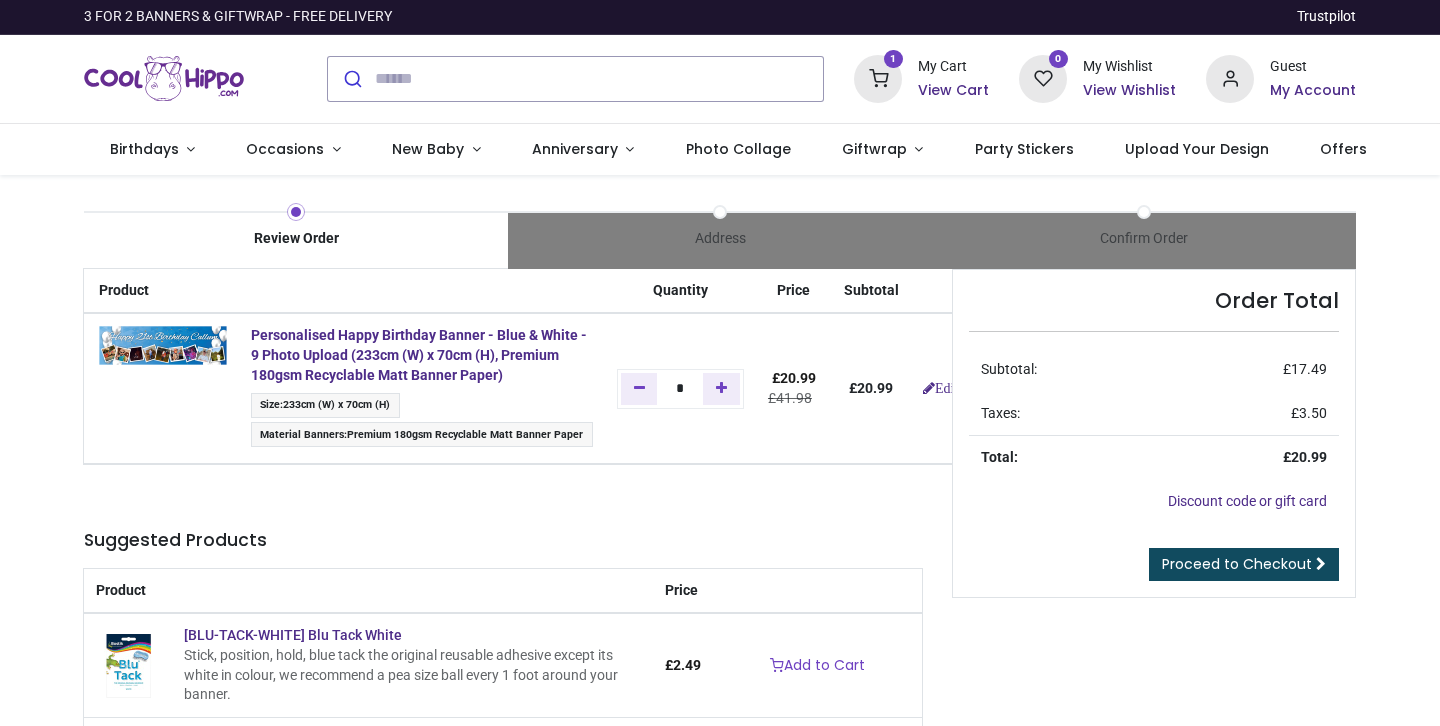 scroll, scrollTop: 0, scrollLeft: 0, axis: both 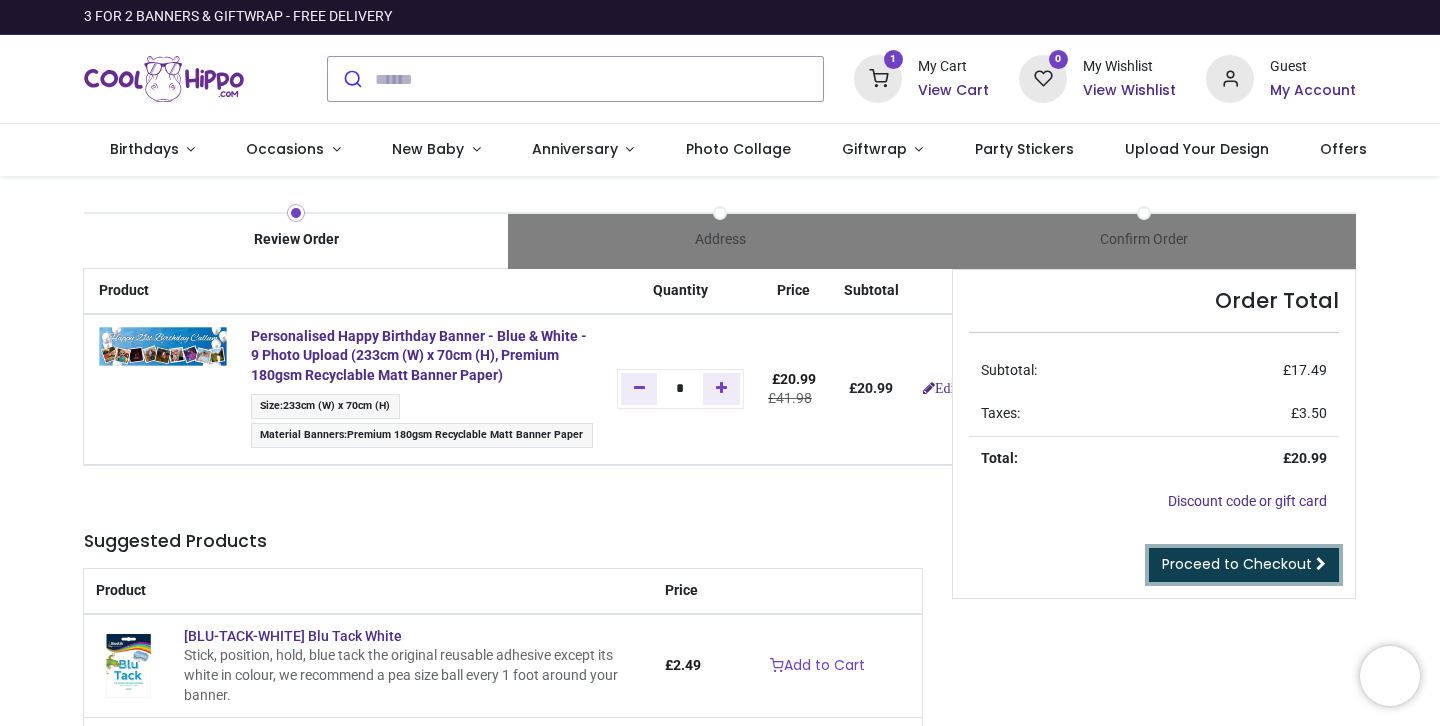 click on "Proceed to Checkout" at bounding box center (1244, 565) 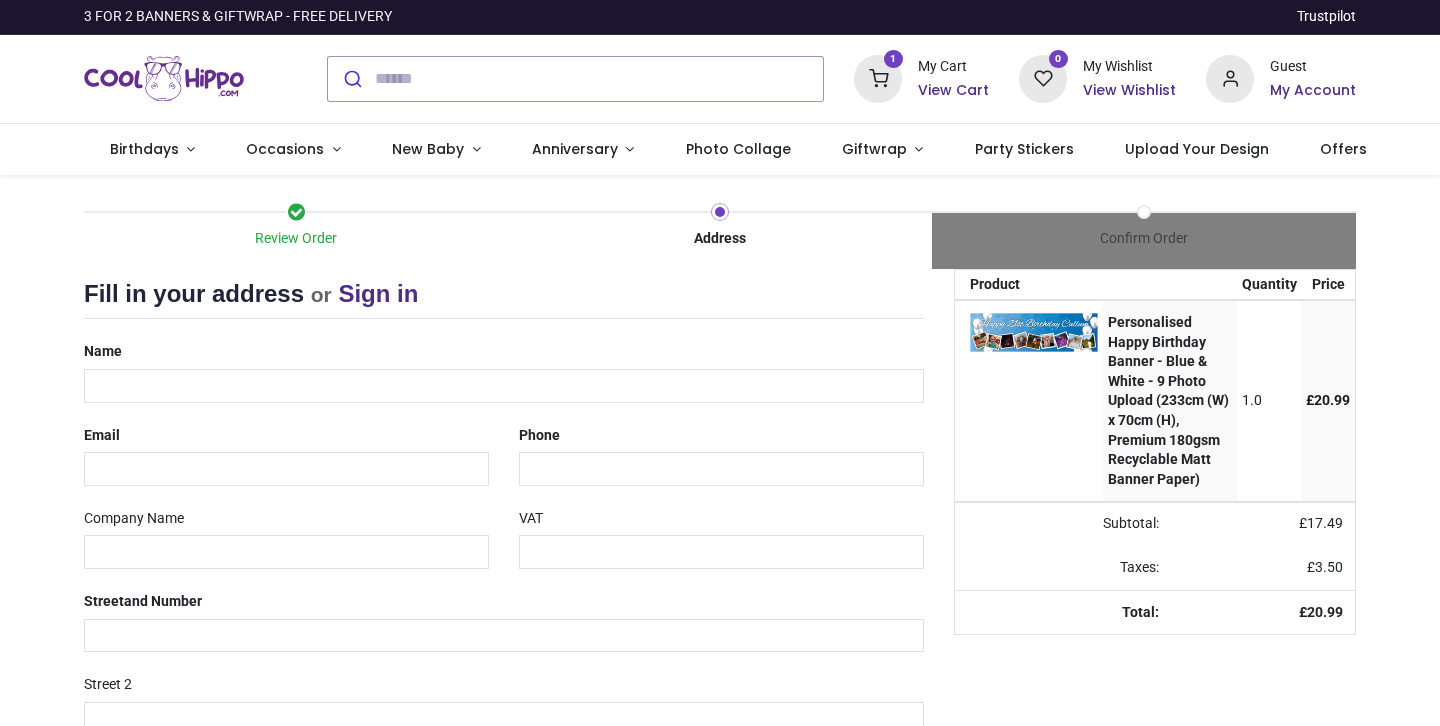 scroll, scrollTop: 0, scrollLeft: 0, axis: both 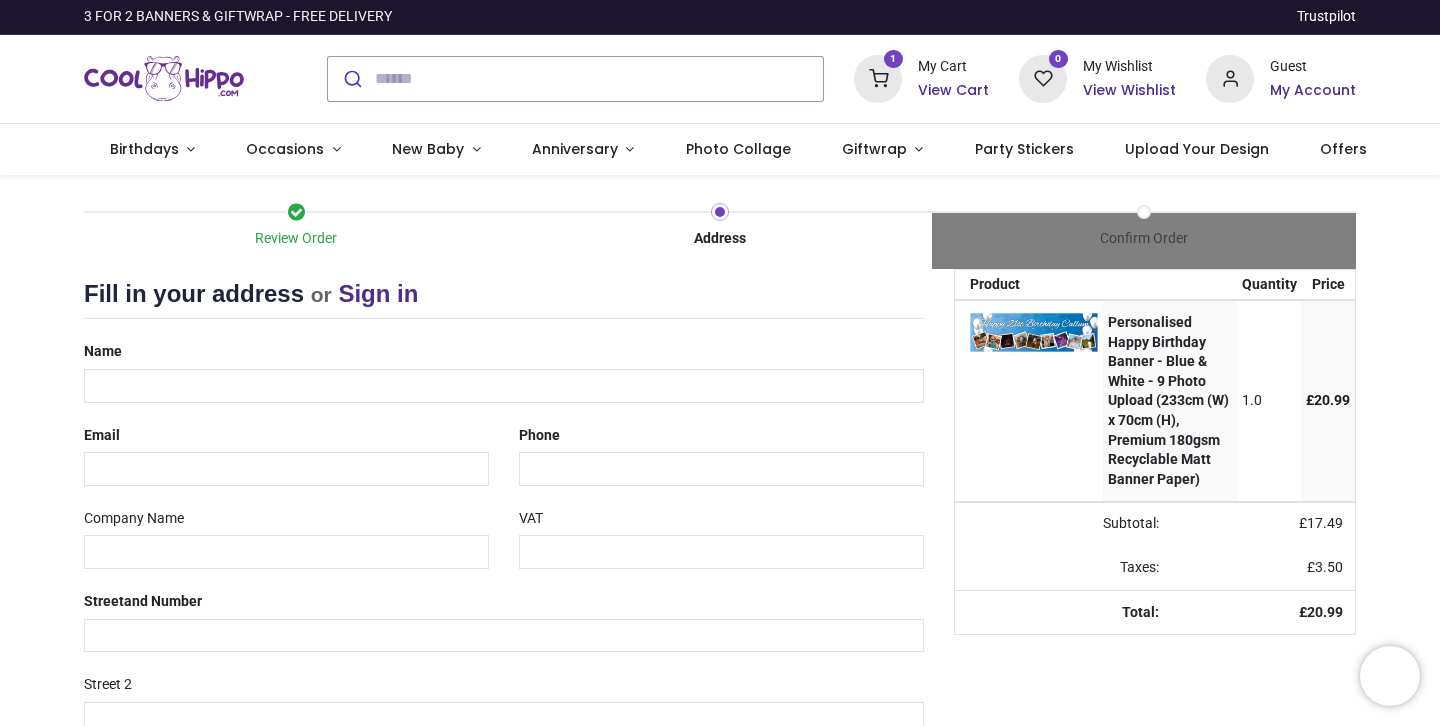 select on "***" 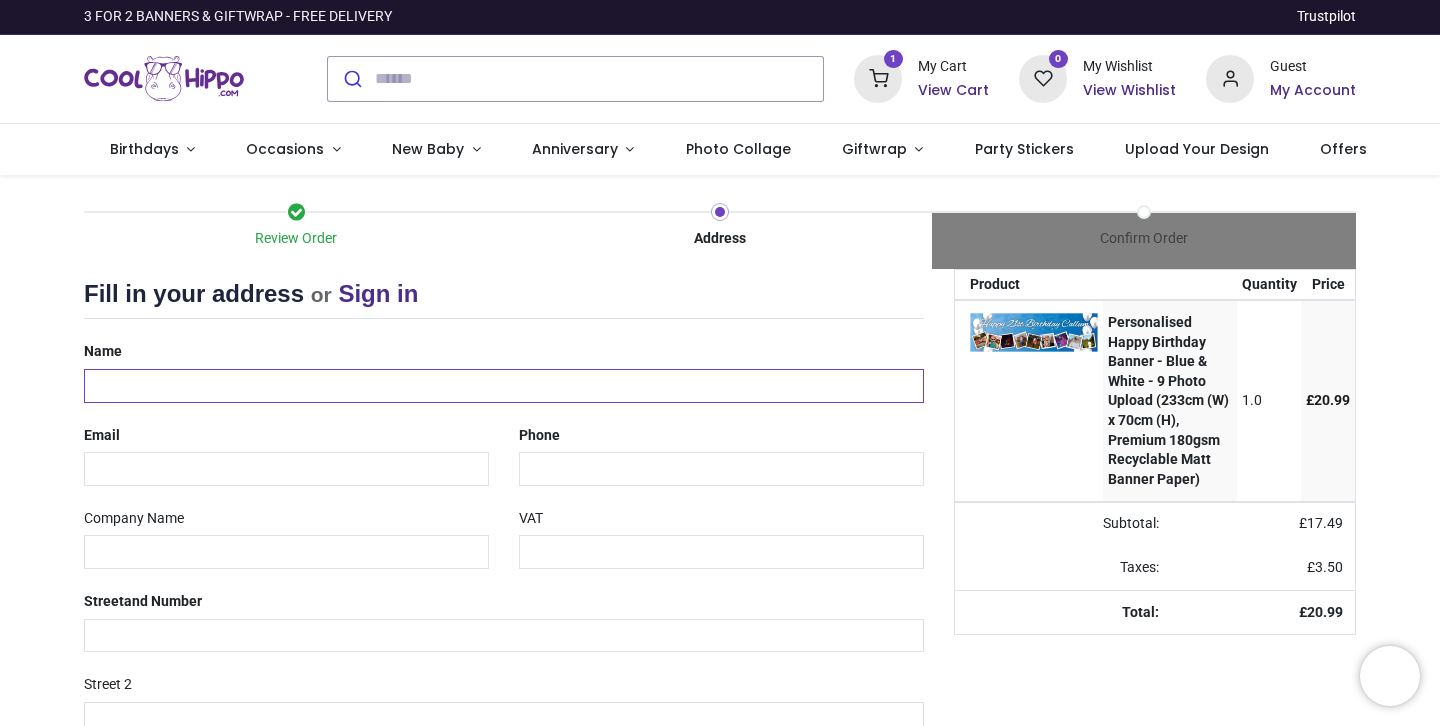 click at bounding box center [504, 386] 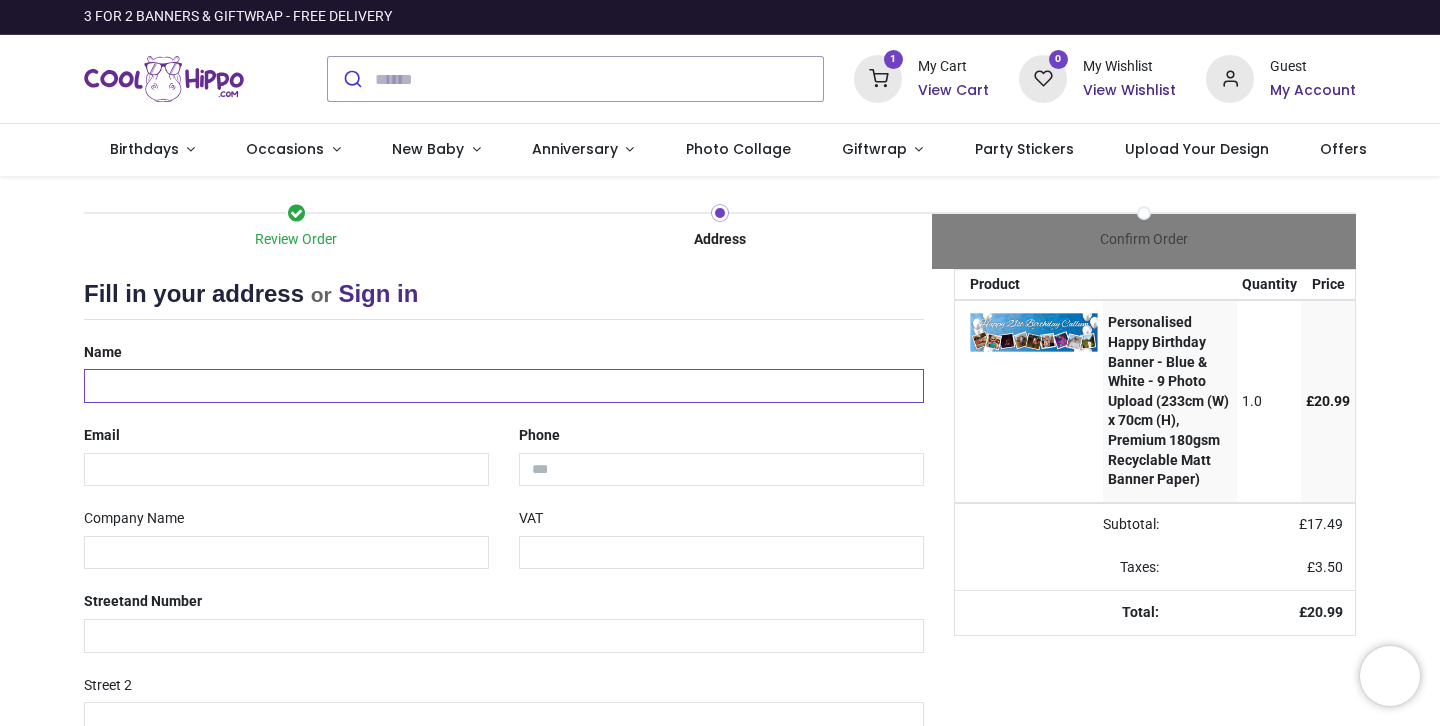 type on "**********" 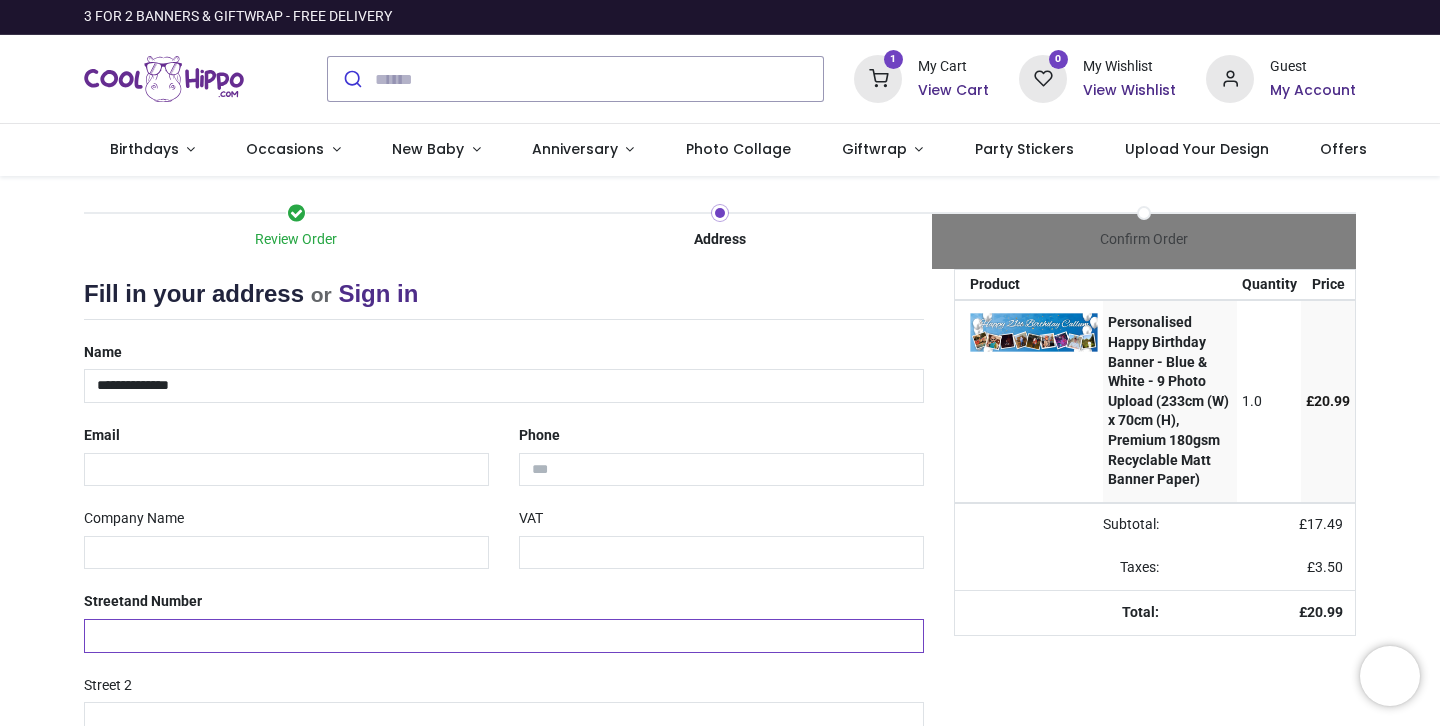 type on "**********" 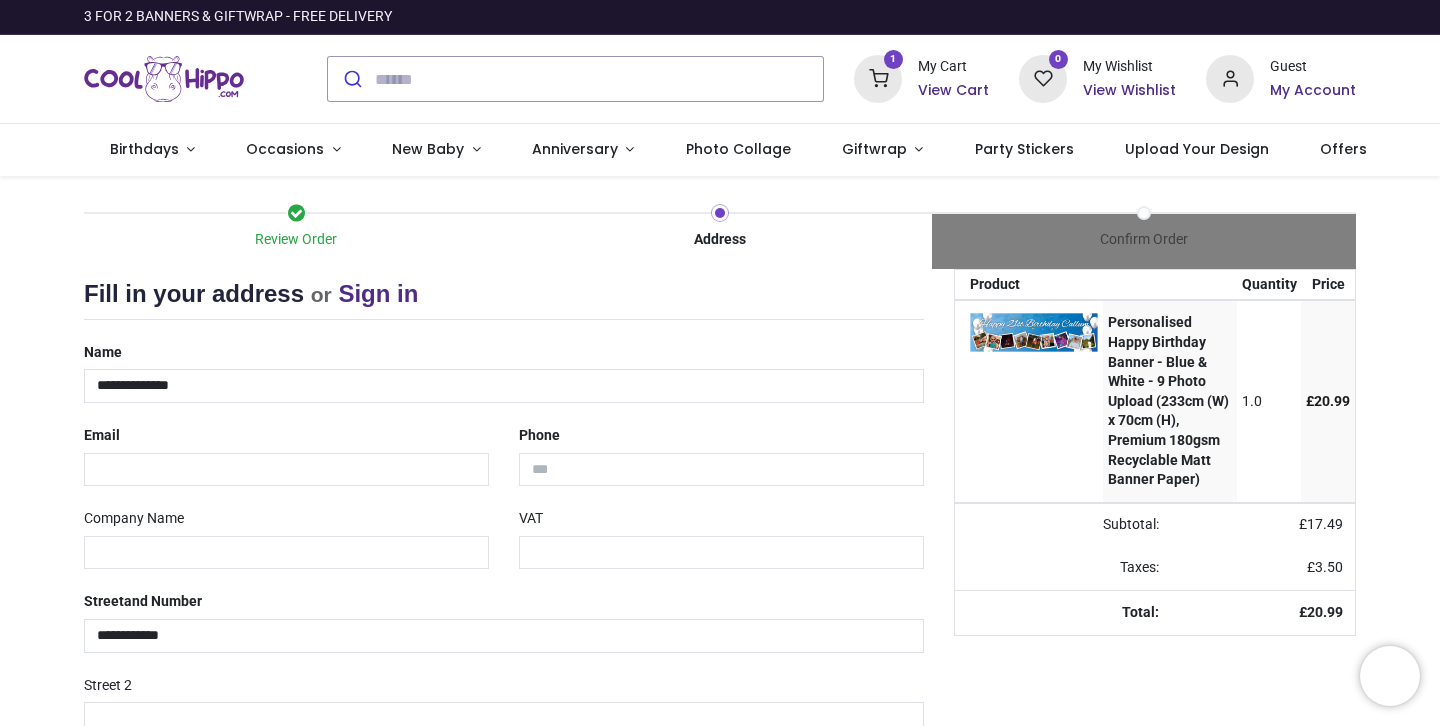 type on "*********" 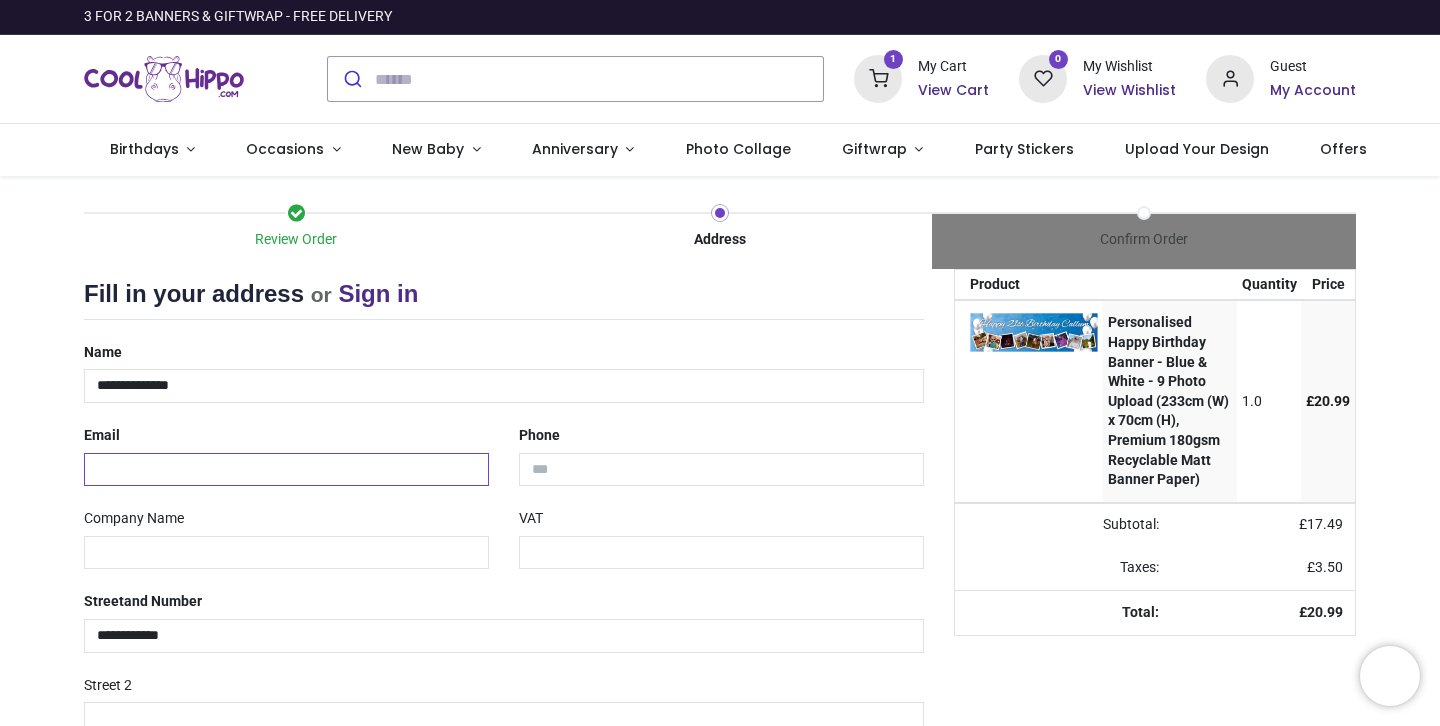 click at bounding box center (286, 470) 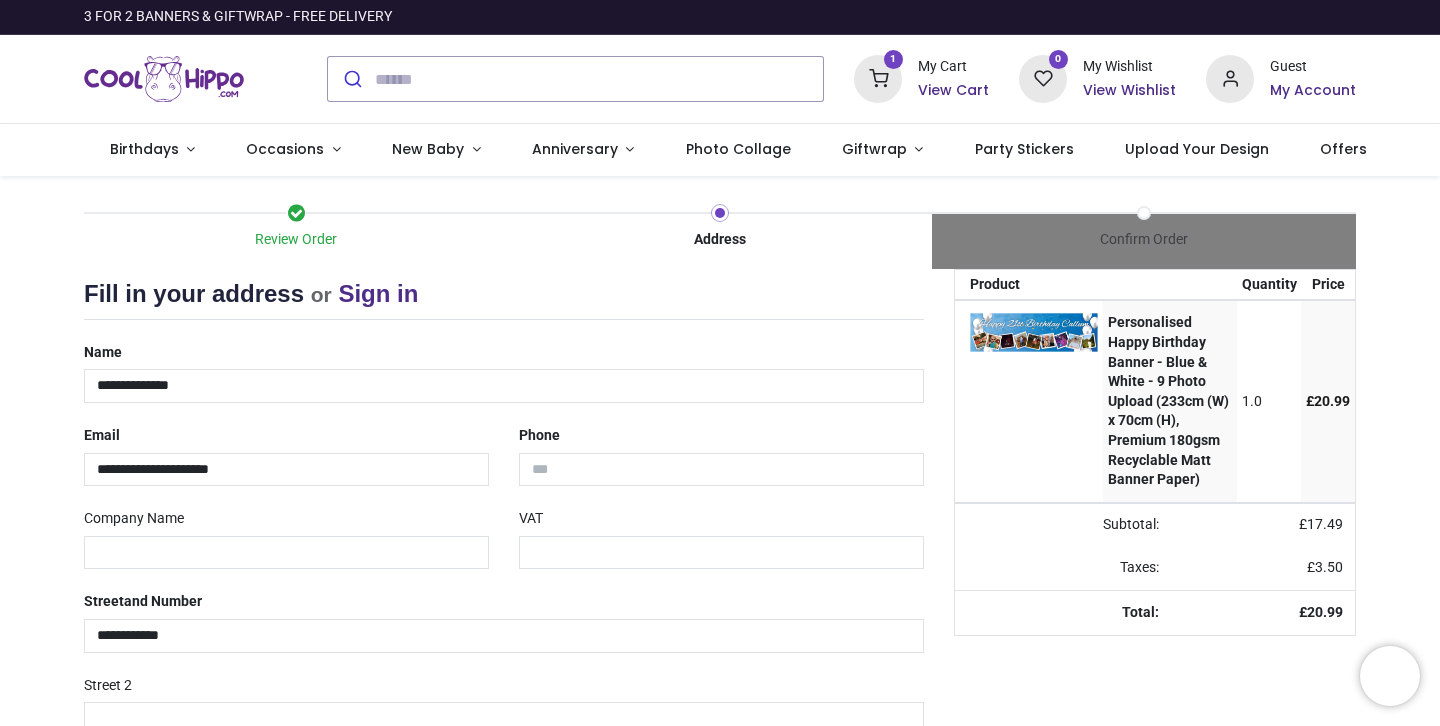 type on "**********" 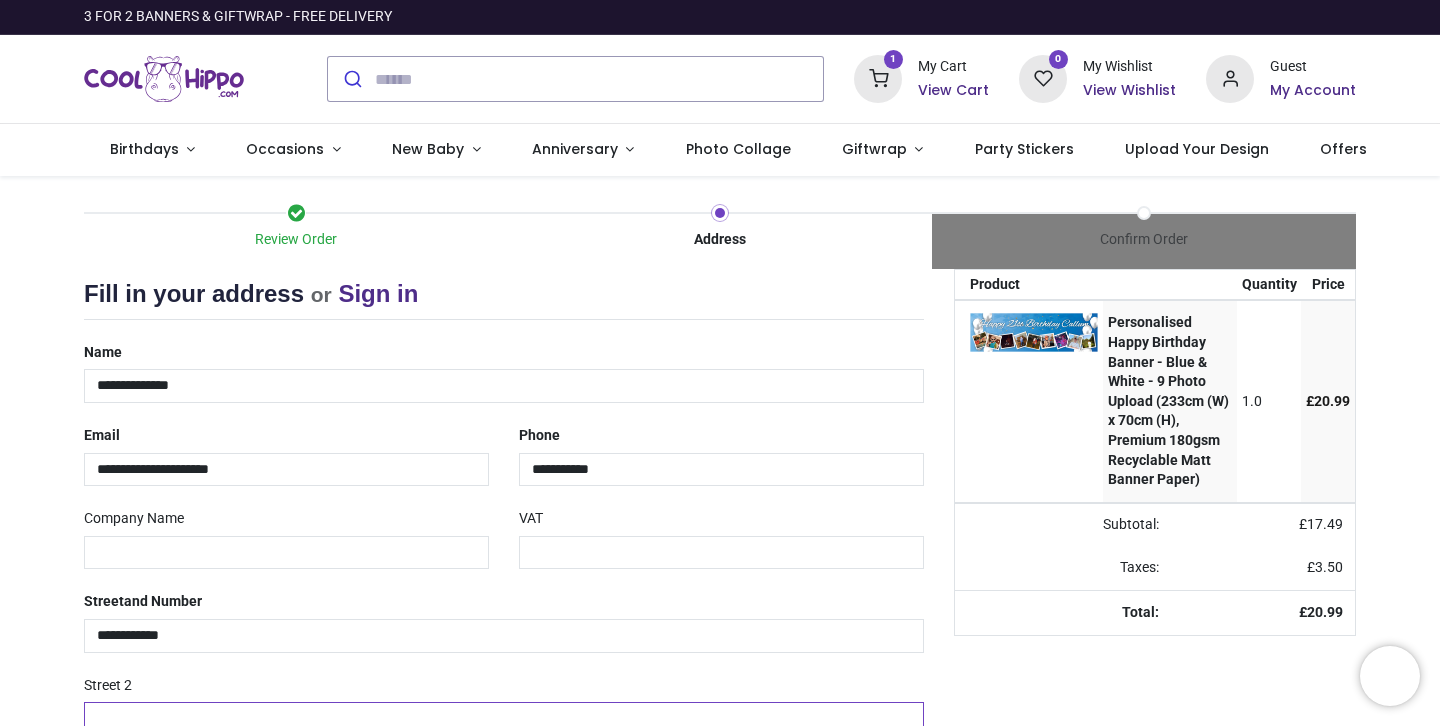 type on "**********" 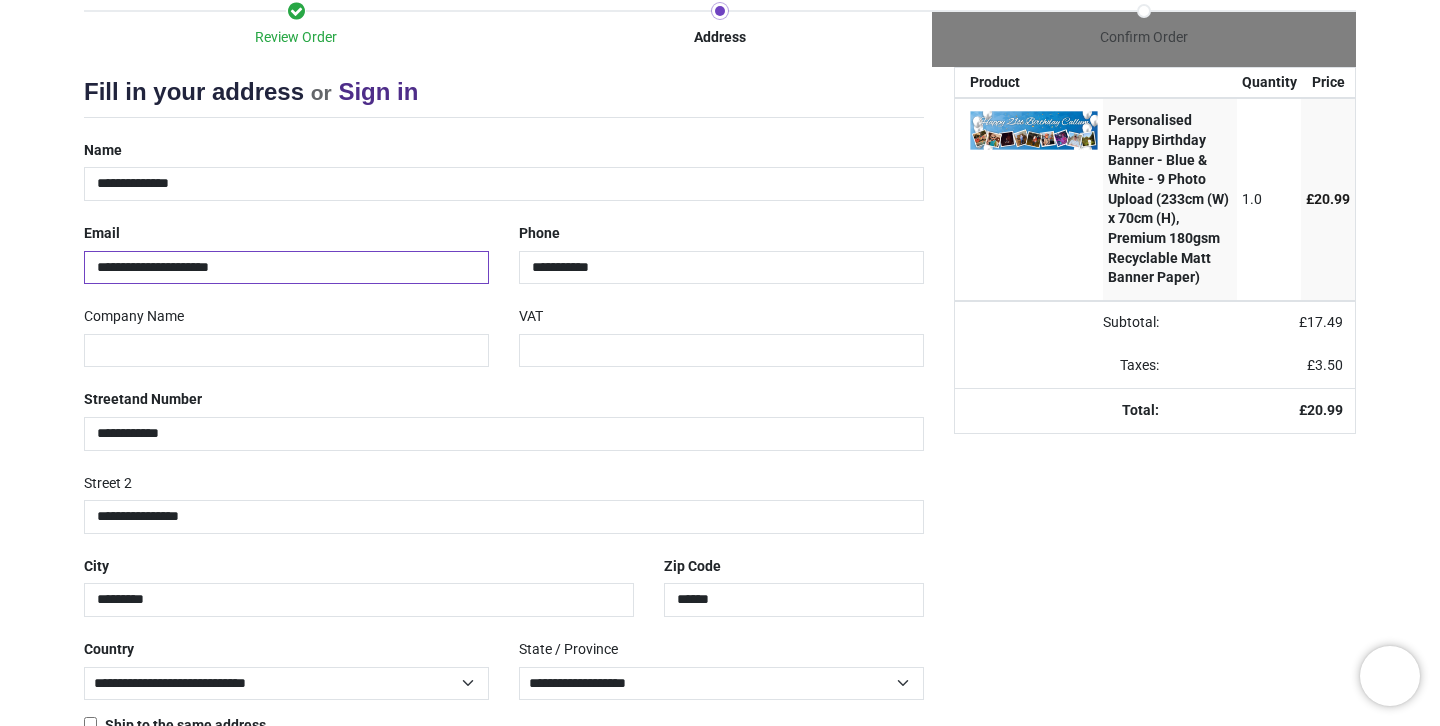 scroll, scrollTop: 204, scrollLeft: 0, axis: vertical 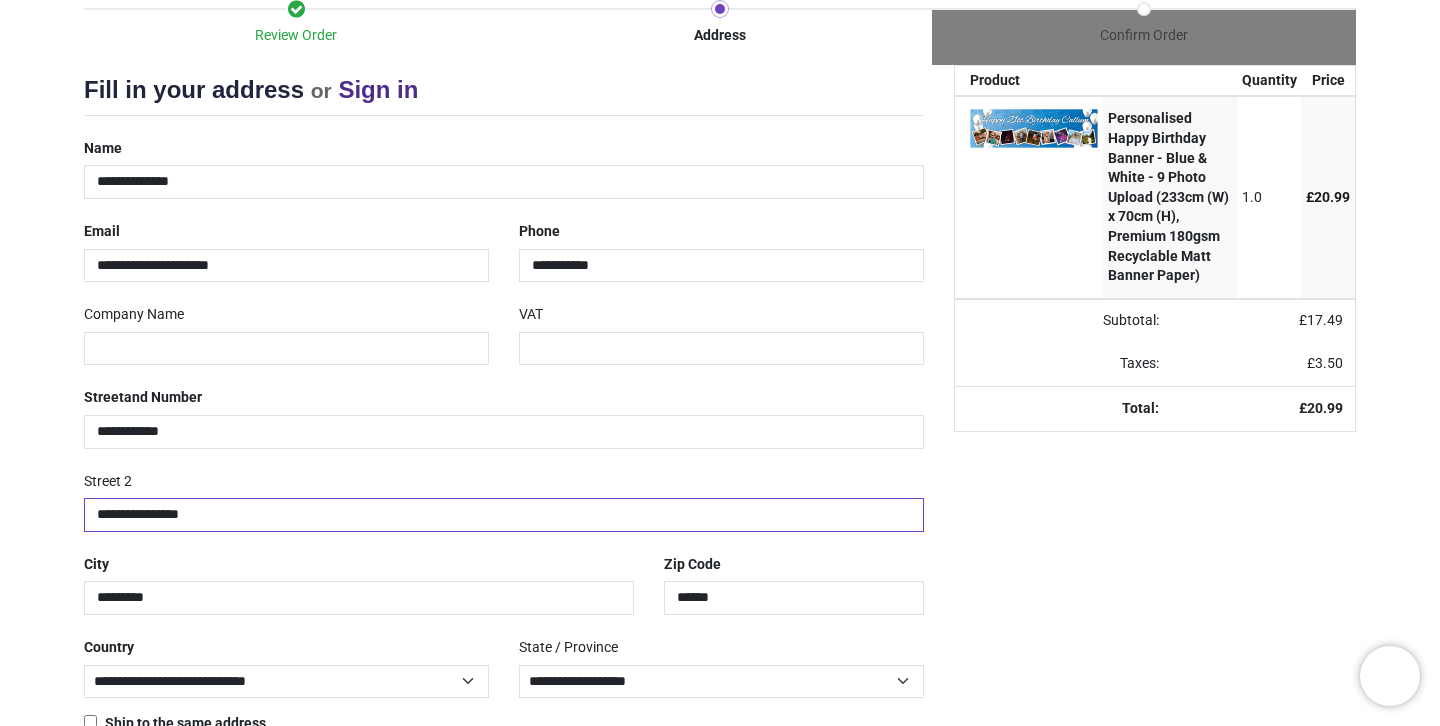 drag, startPoint x: 267, startPoint y: 516, endPoint x: 94, endPoint y: 514, distance: 173.01157 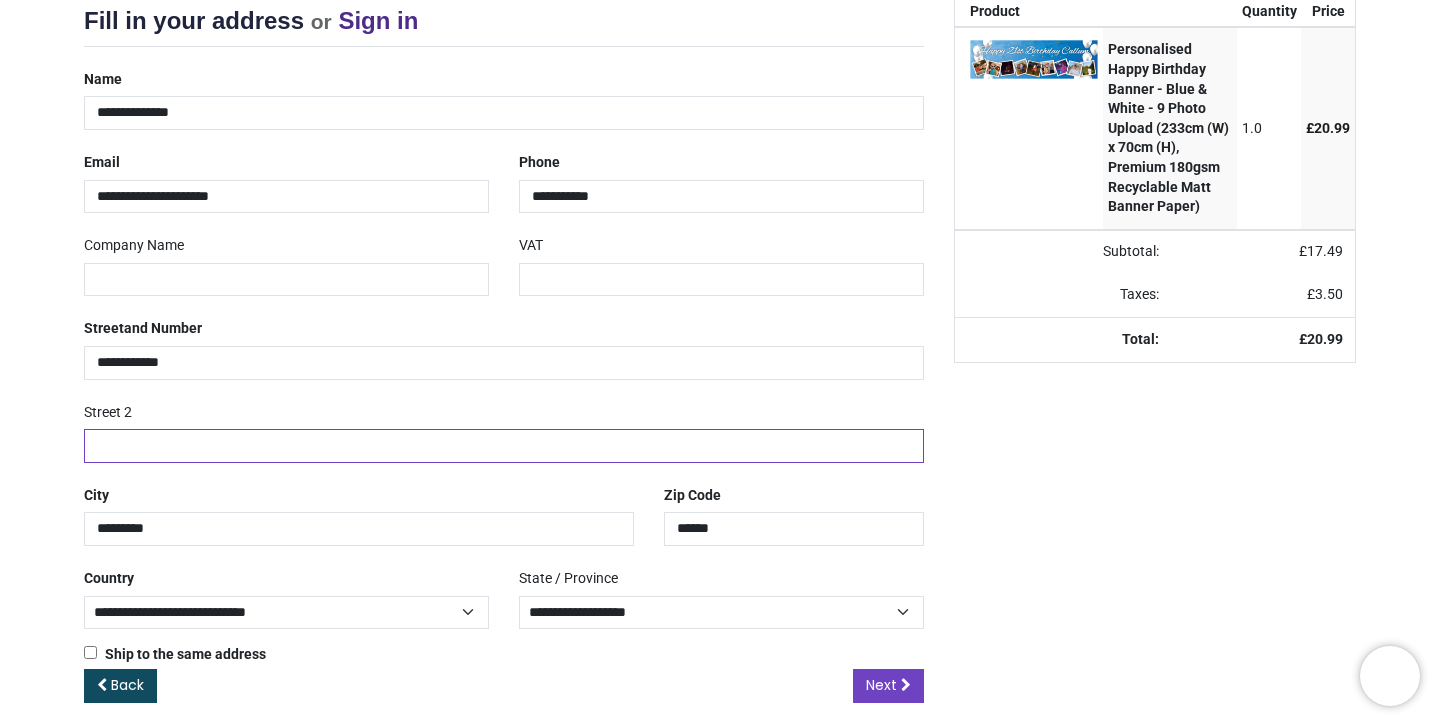 scroll, scrollTop: 289, scrollLeft: 0, axis: vertical 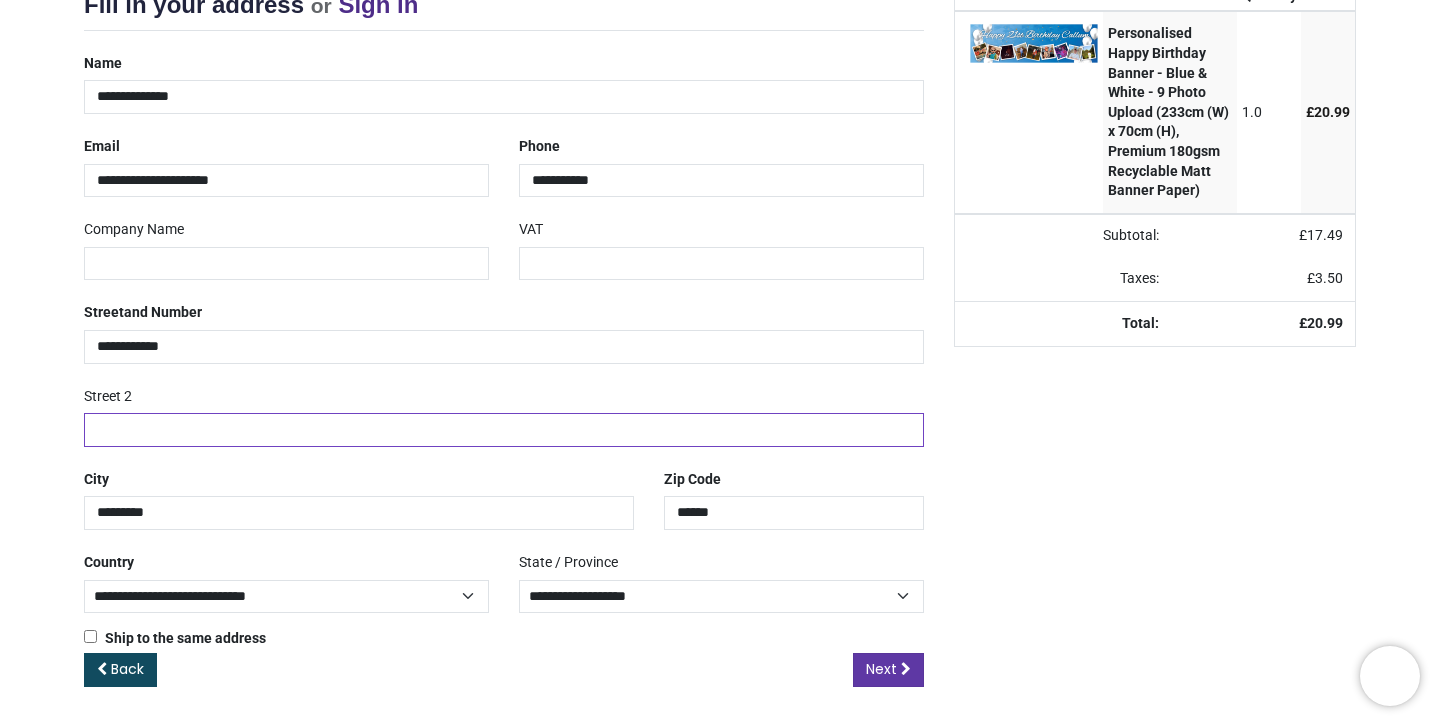 type 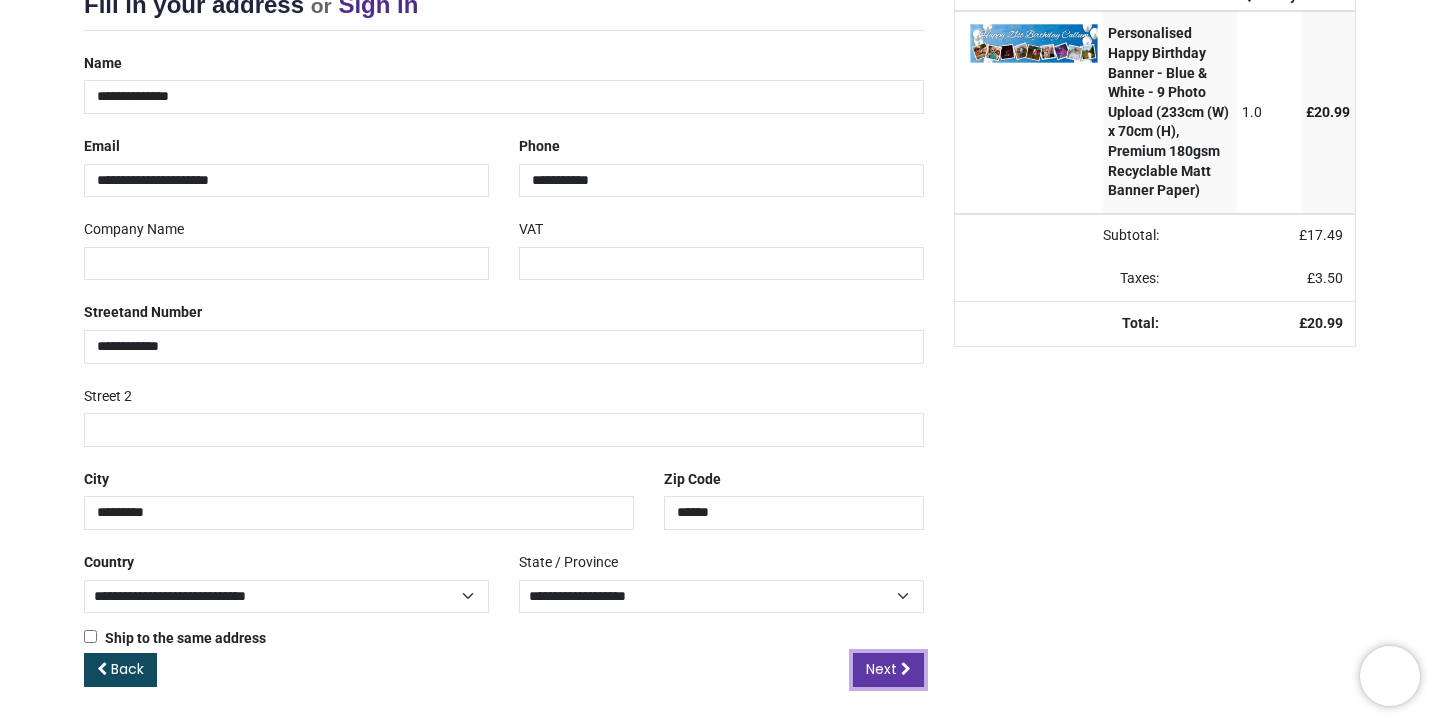 click at bounding box center [906, 669] 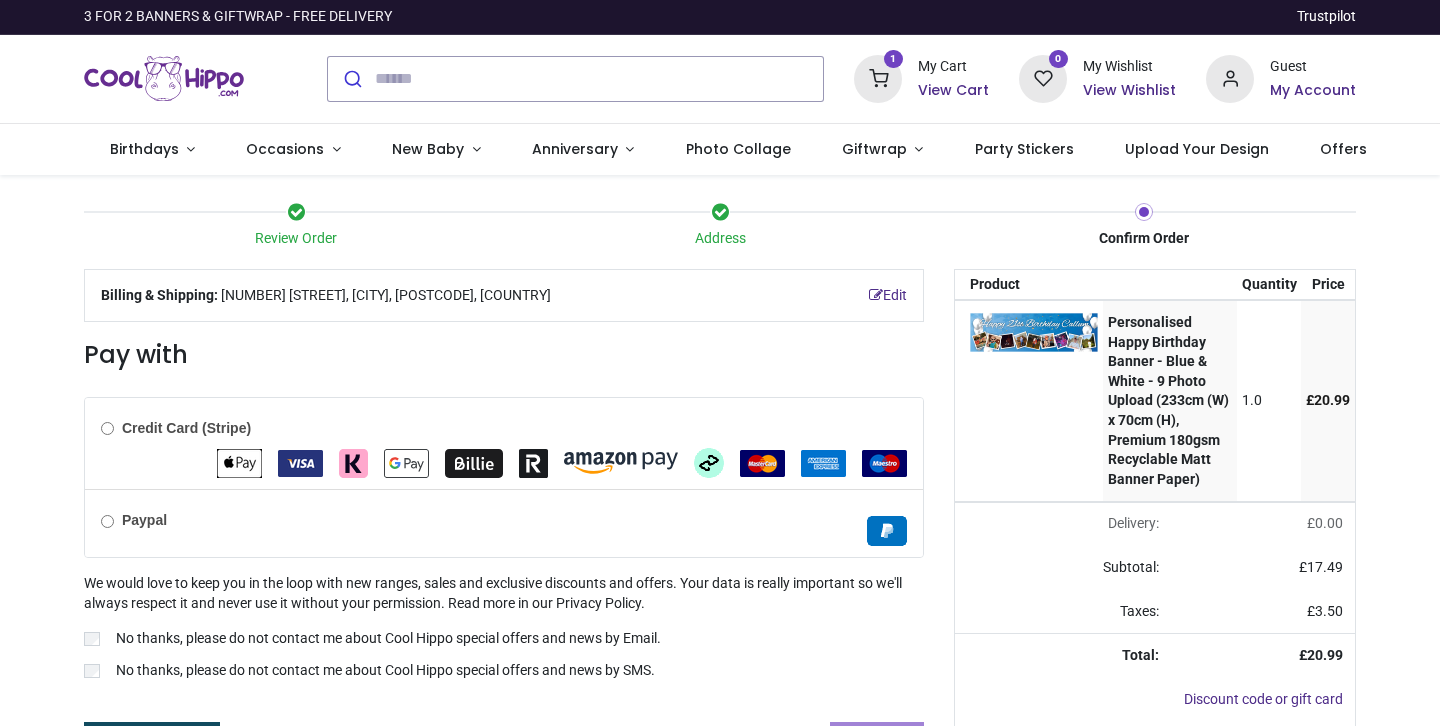 scroll, scrollTop: 0, scrollLeft: 0, axis: both 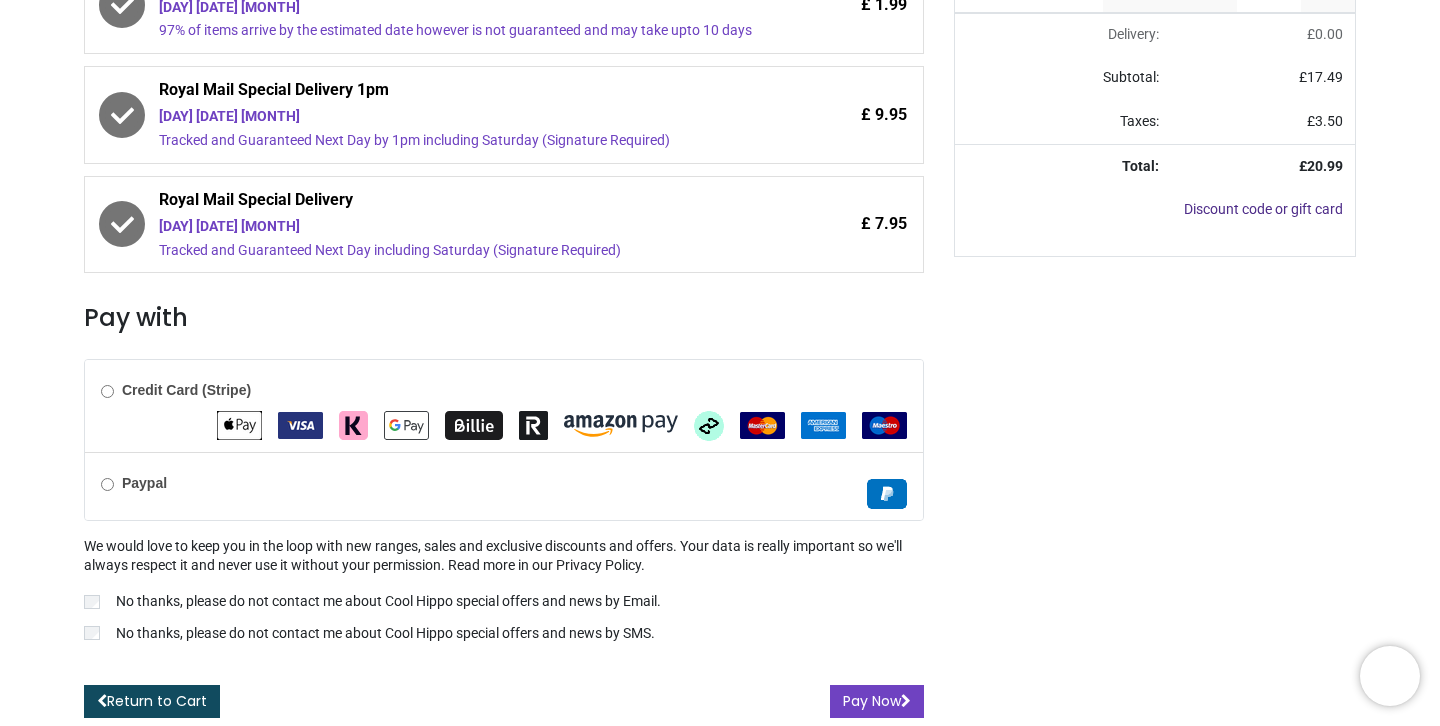 click on "Credit Card (Stripe)" at bounding box center (504, 406) 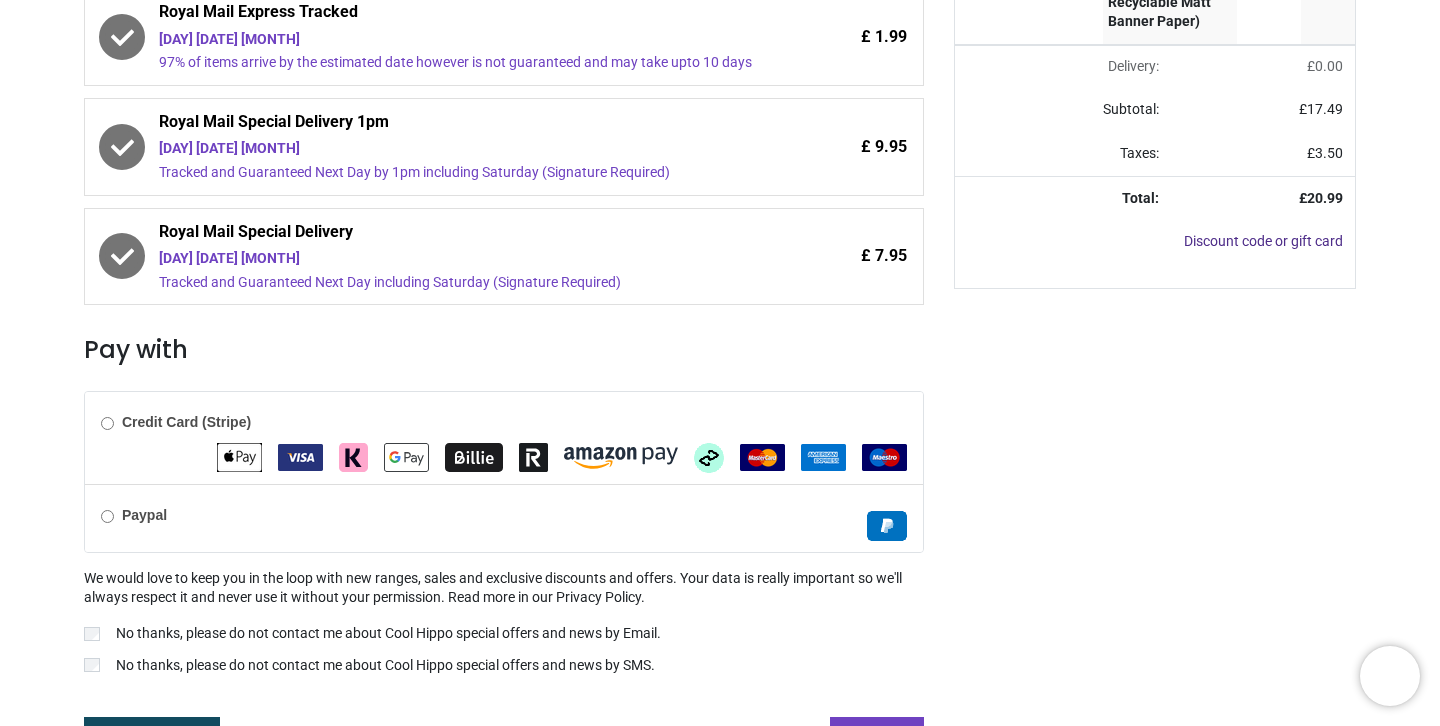 scroll, scrollTop: 529, scrollLeft: 0, axis: vertical 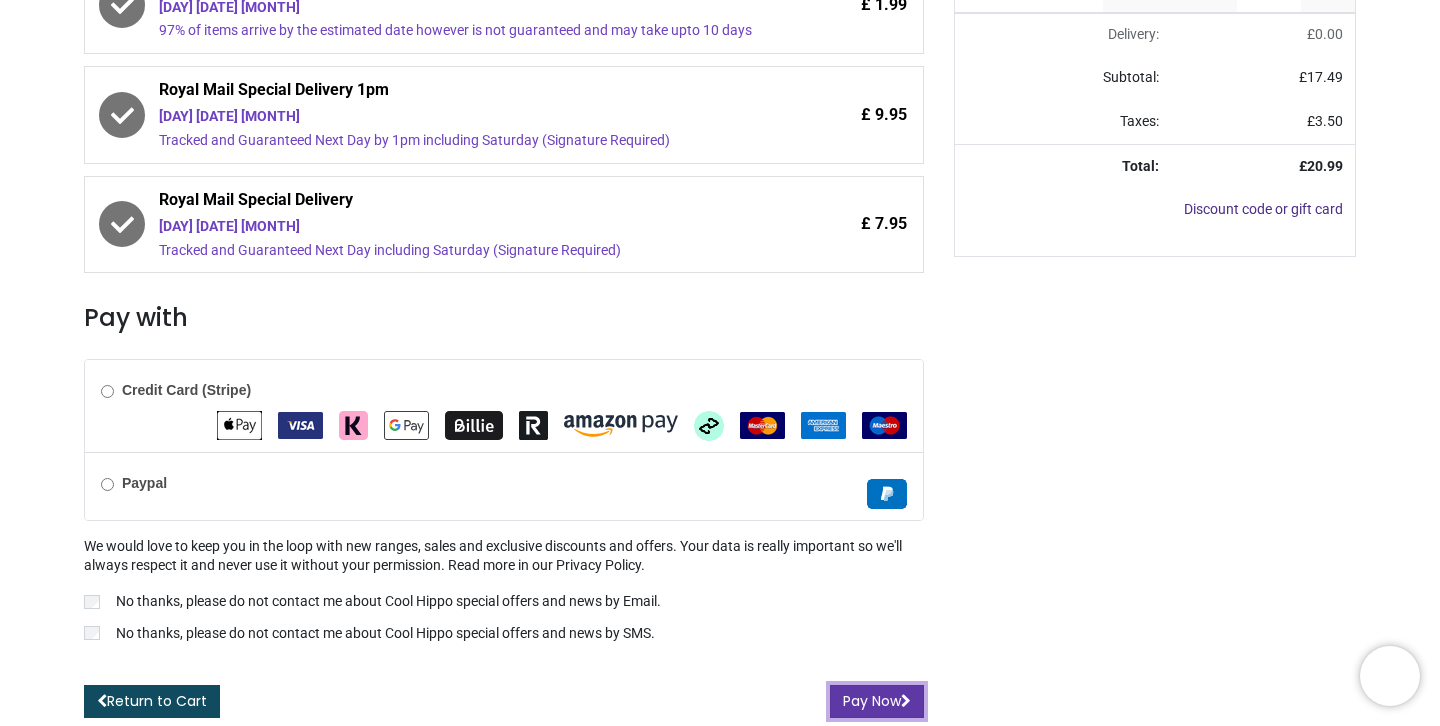 click on "Pay Now" at bounding box center [877, 702] 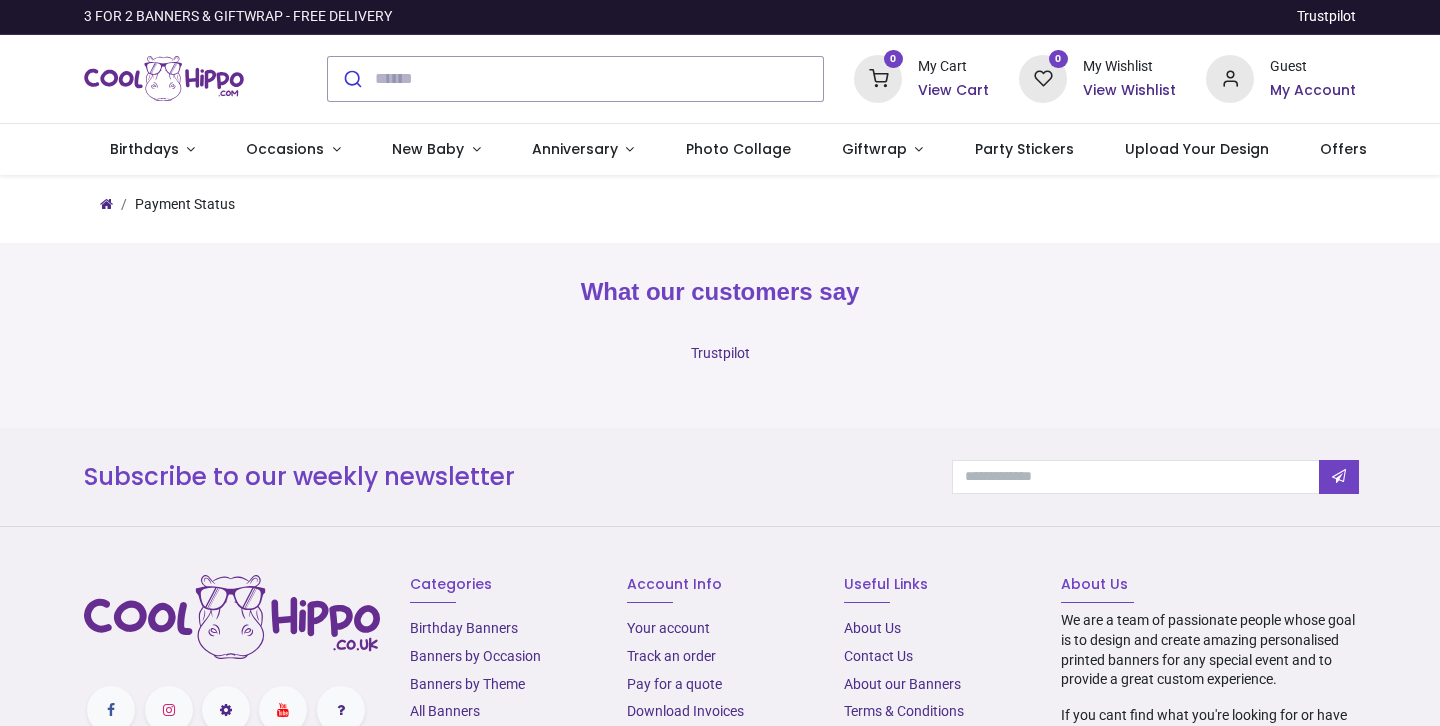 scroll, scrollTop: 0, scrollLeft: 0, axis: both 